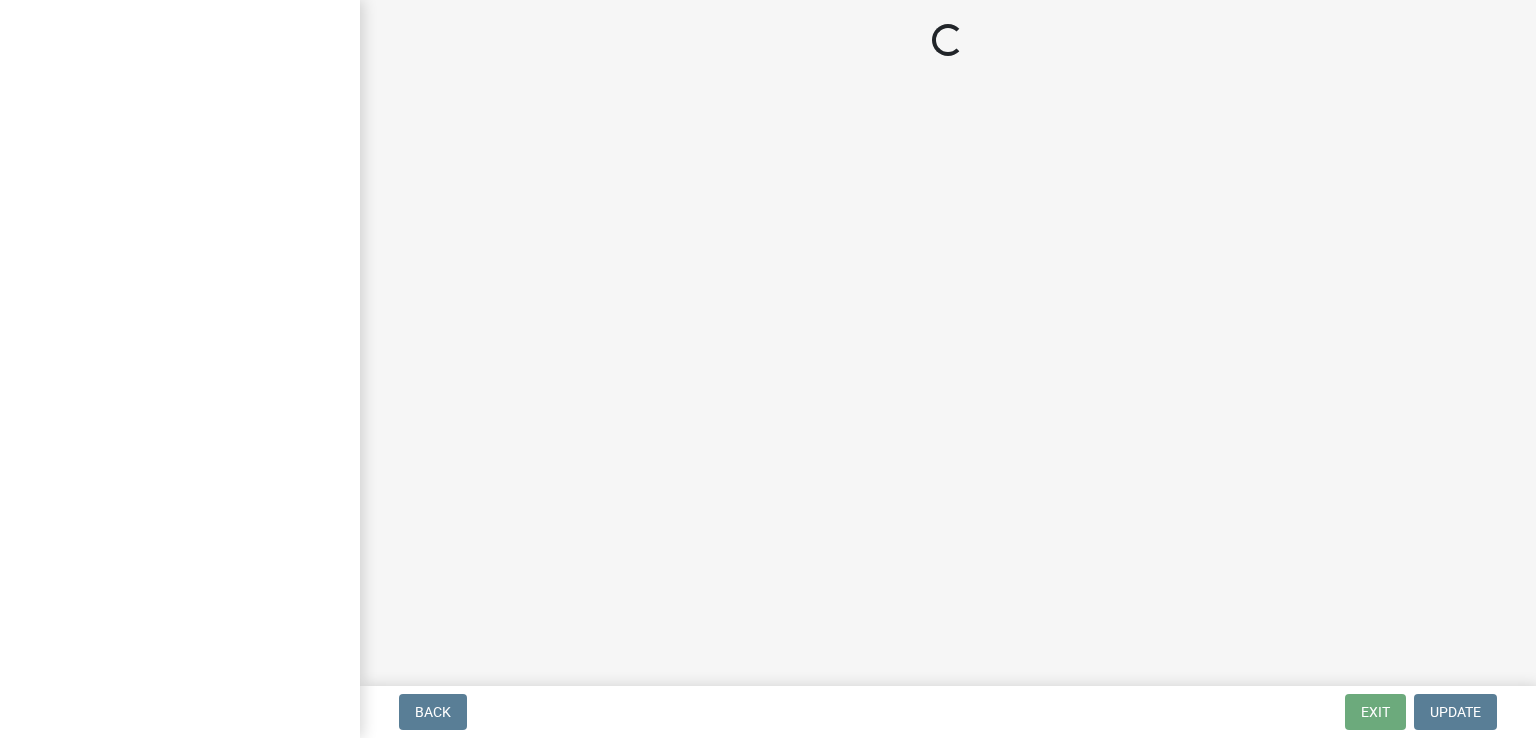 scroll, scrollTop: 0, scrollLeft: 0, axis: both 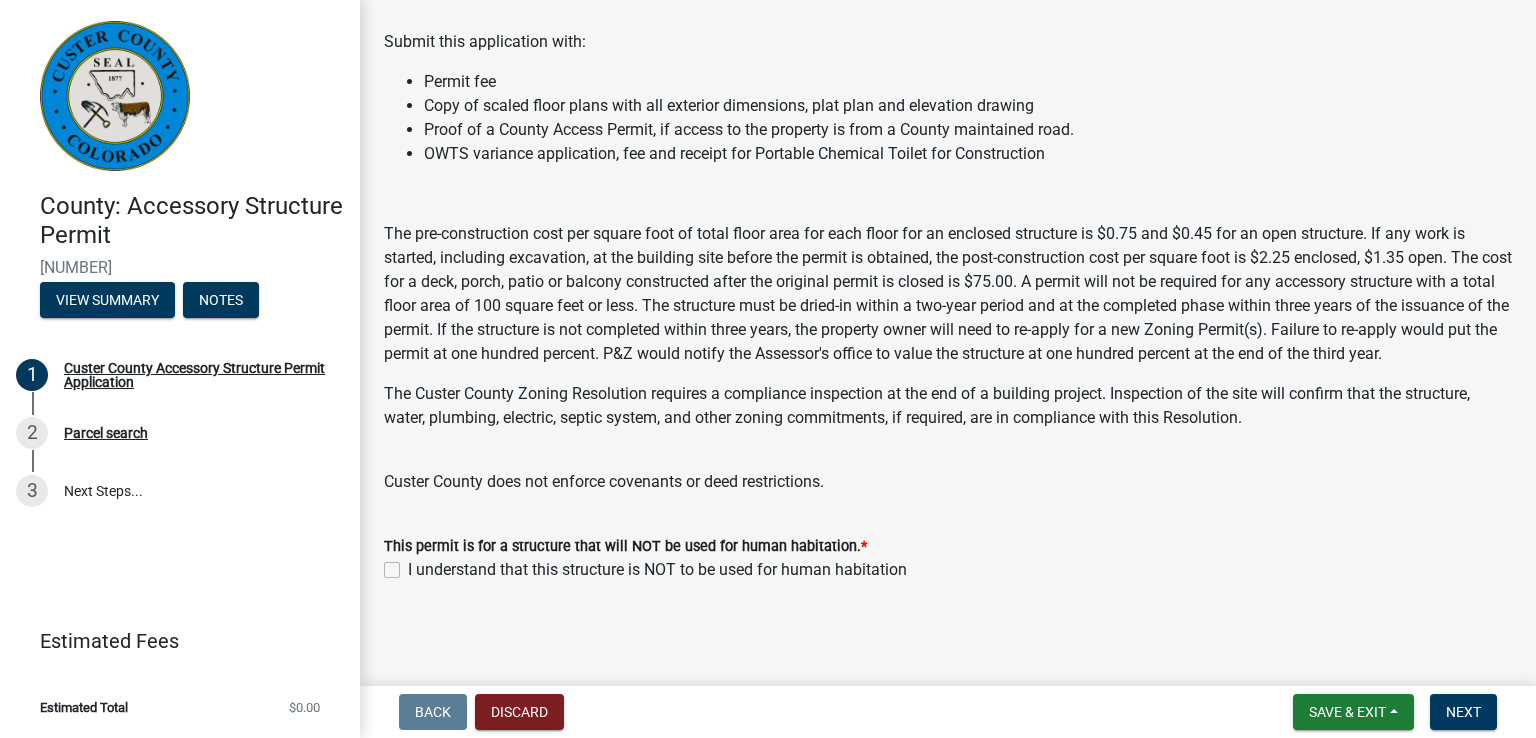 click on "I understand that this structure is NOT to be used for human habitation" 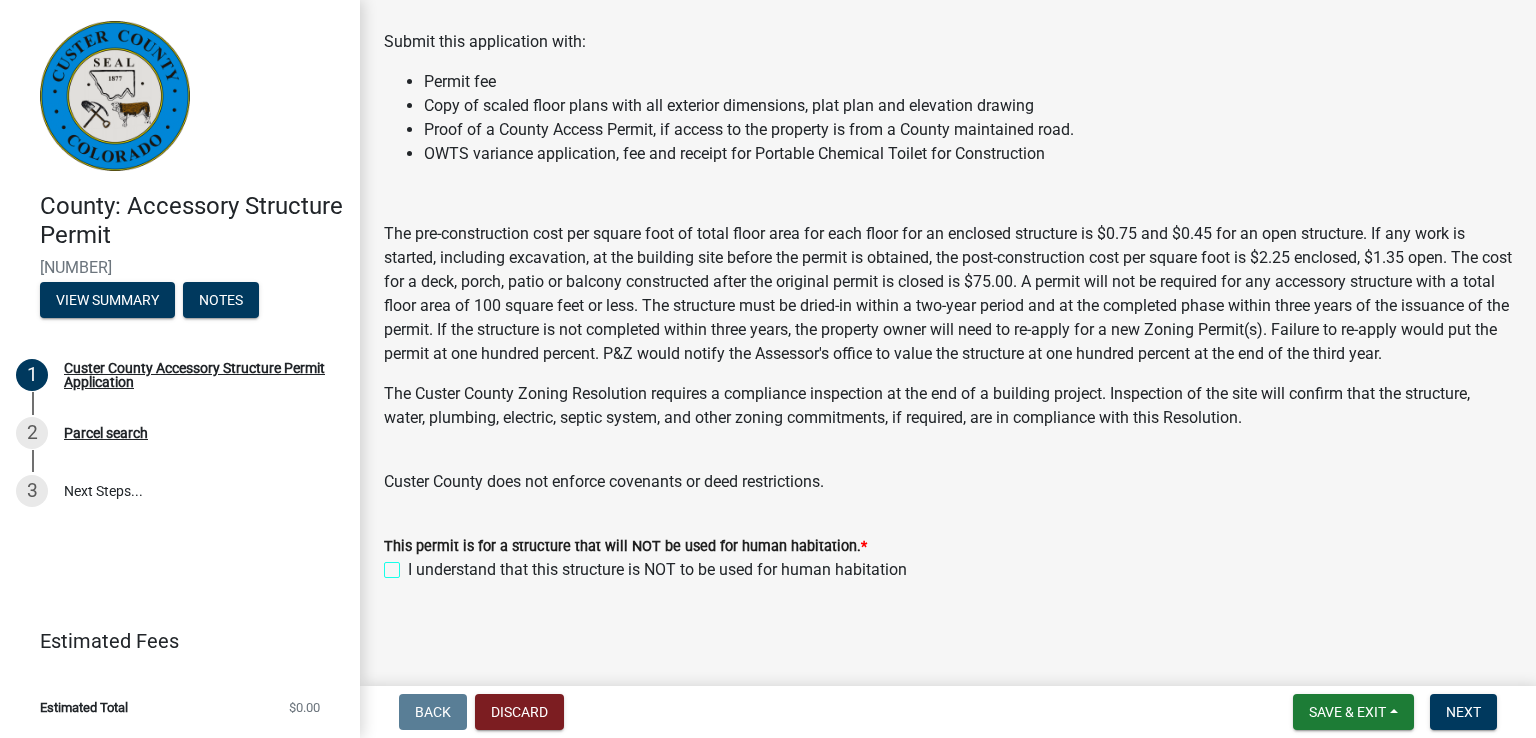 click on "I understand that this structure is NOT to be used for human habitation" at bounding box center [414, 564] 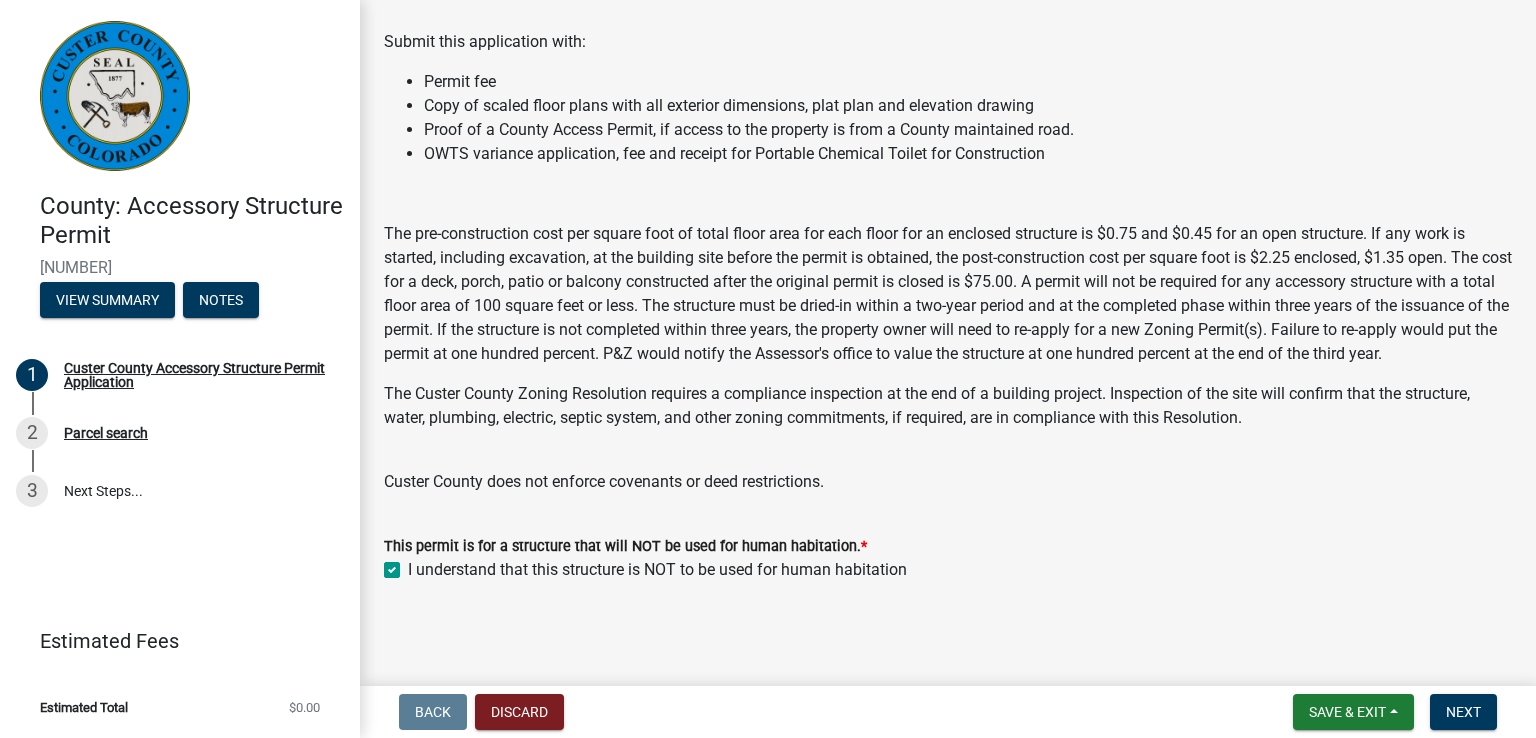 checkbox on "true" 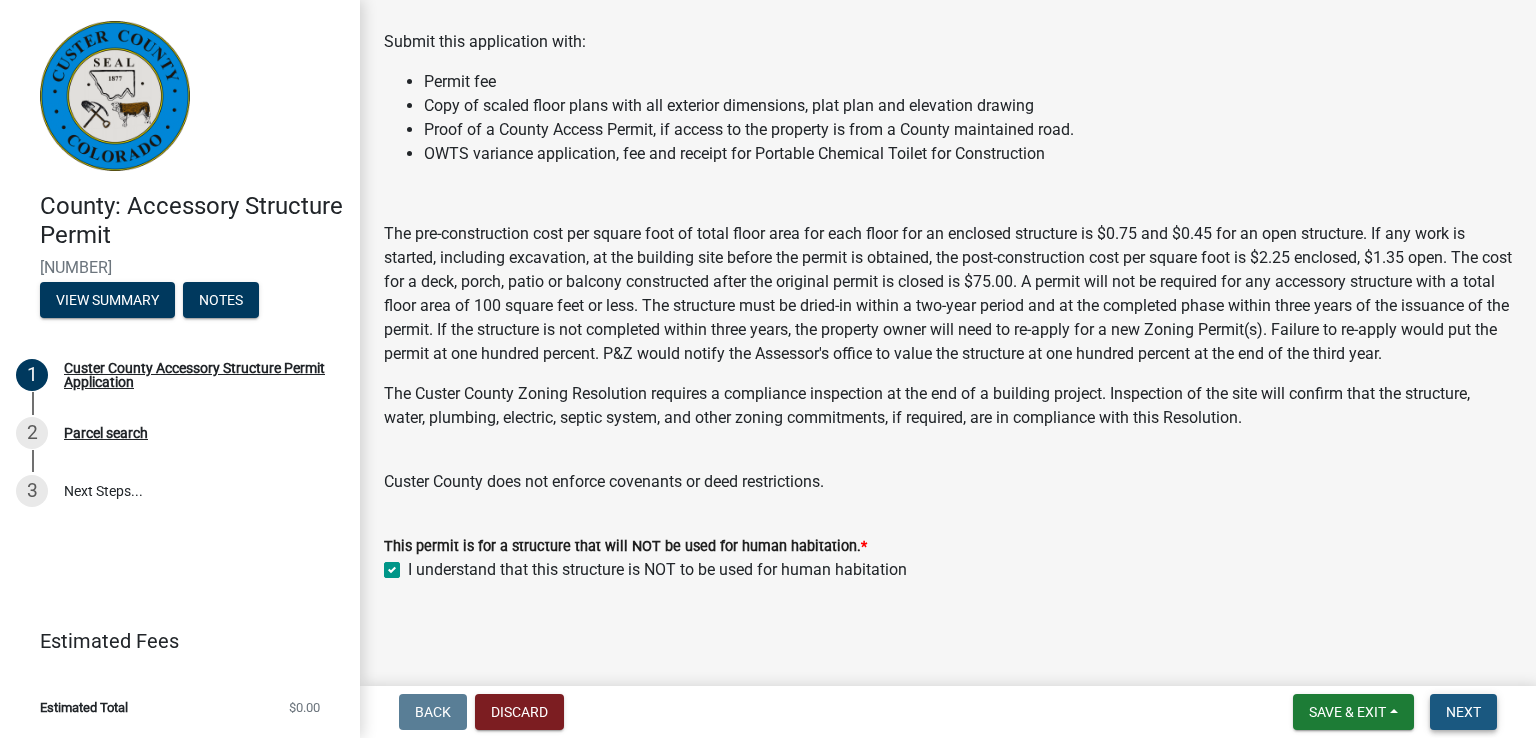 click on "Next" at bounding box center (1463, 712) 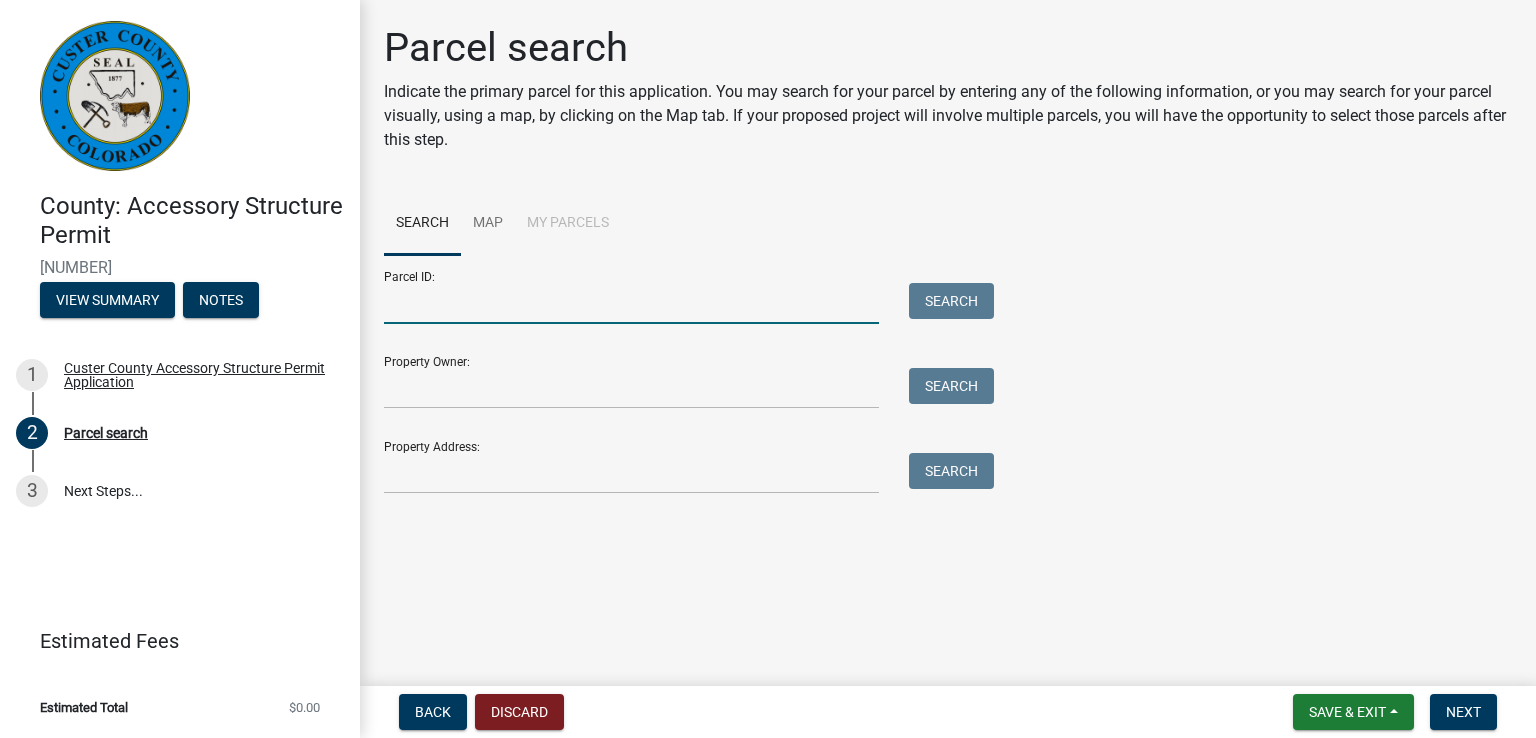 click on "Parcel ID:" at bounding box center (631, 303) 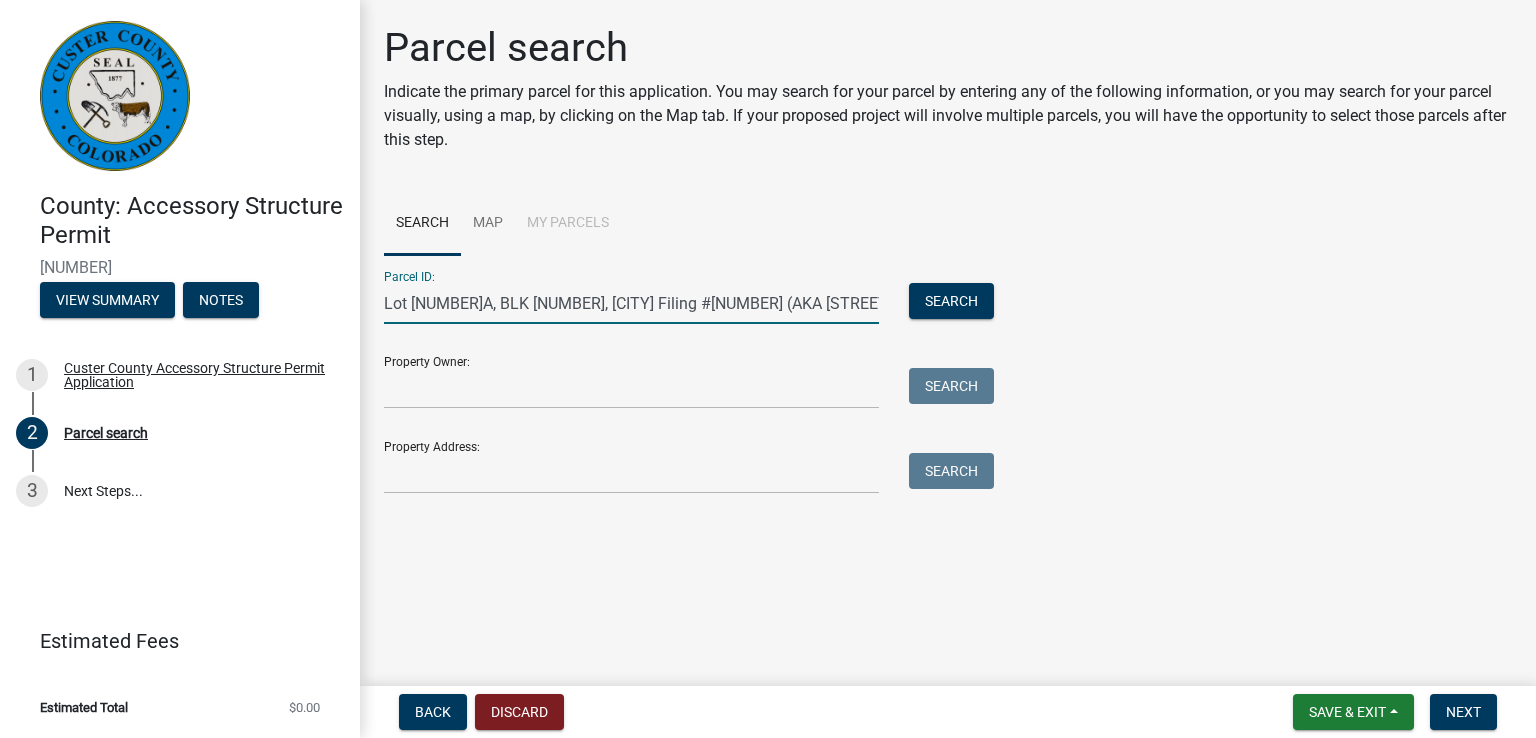 type on "Lot [NUMBER]A, BLK [NUMBER], [CITY] Filing #[NUMBER] (AKA [STREET] #[NUMBER]" 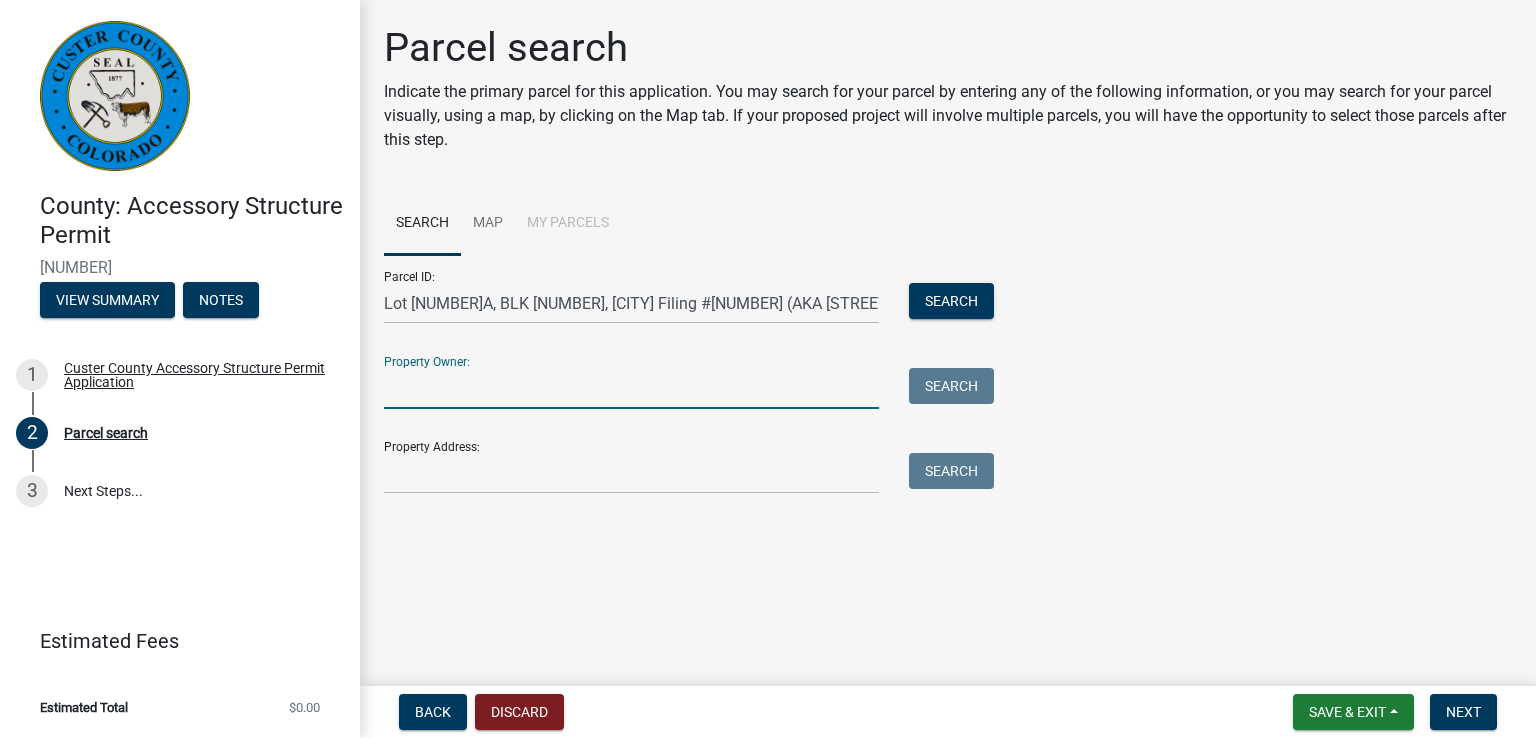 click on "Property Owner:" at bounding box center [631, 388] 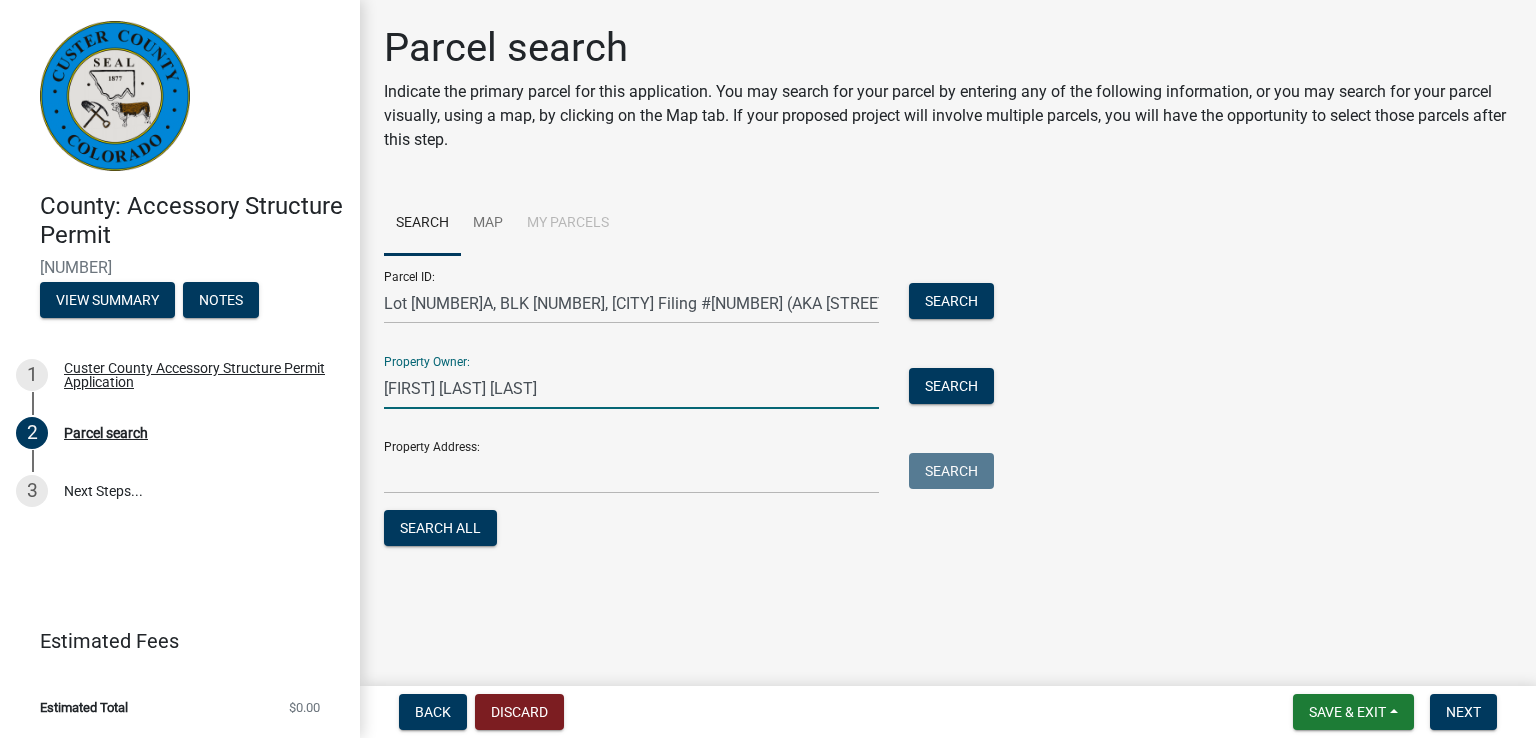 type on "[FIRST] [LAST] [LAST]" 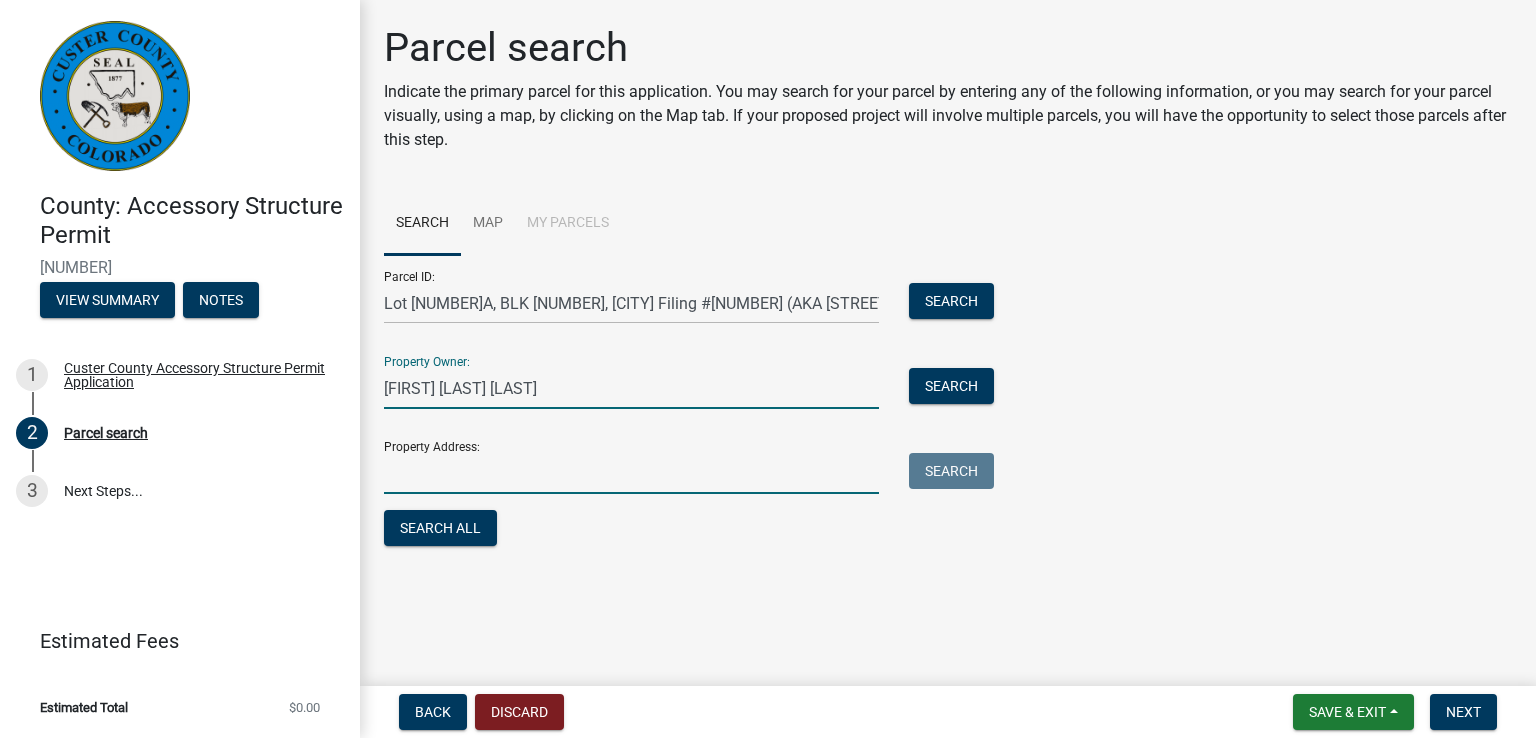 click on "Property Address:" at bounding box center (631, 473) 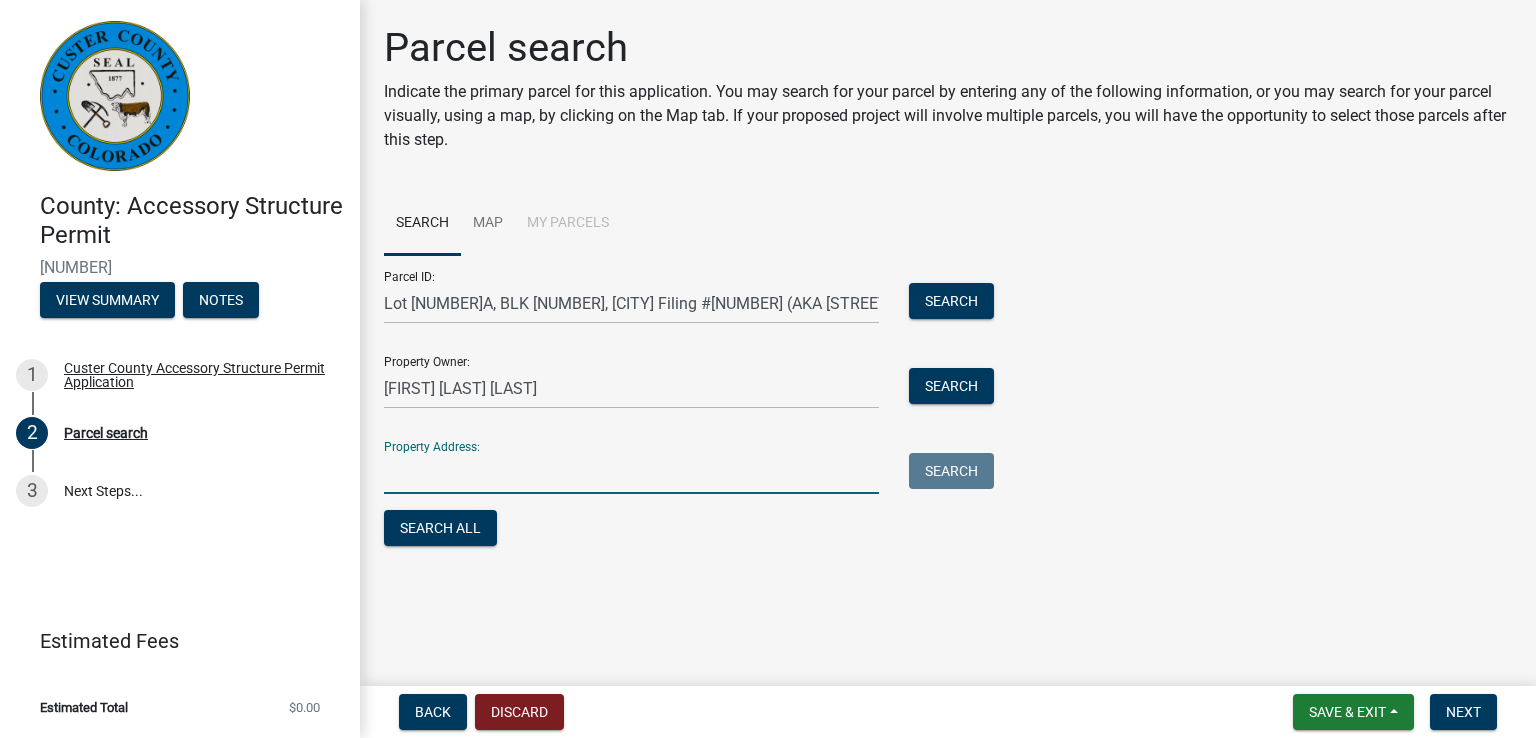 type on "%" 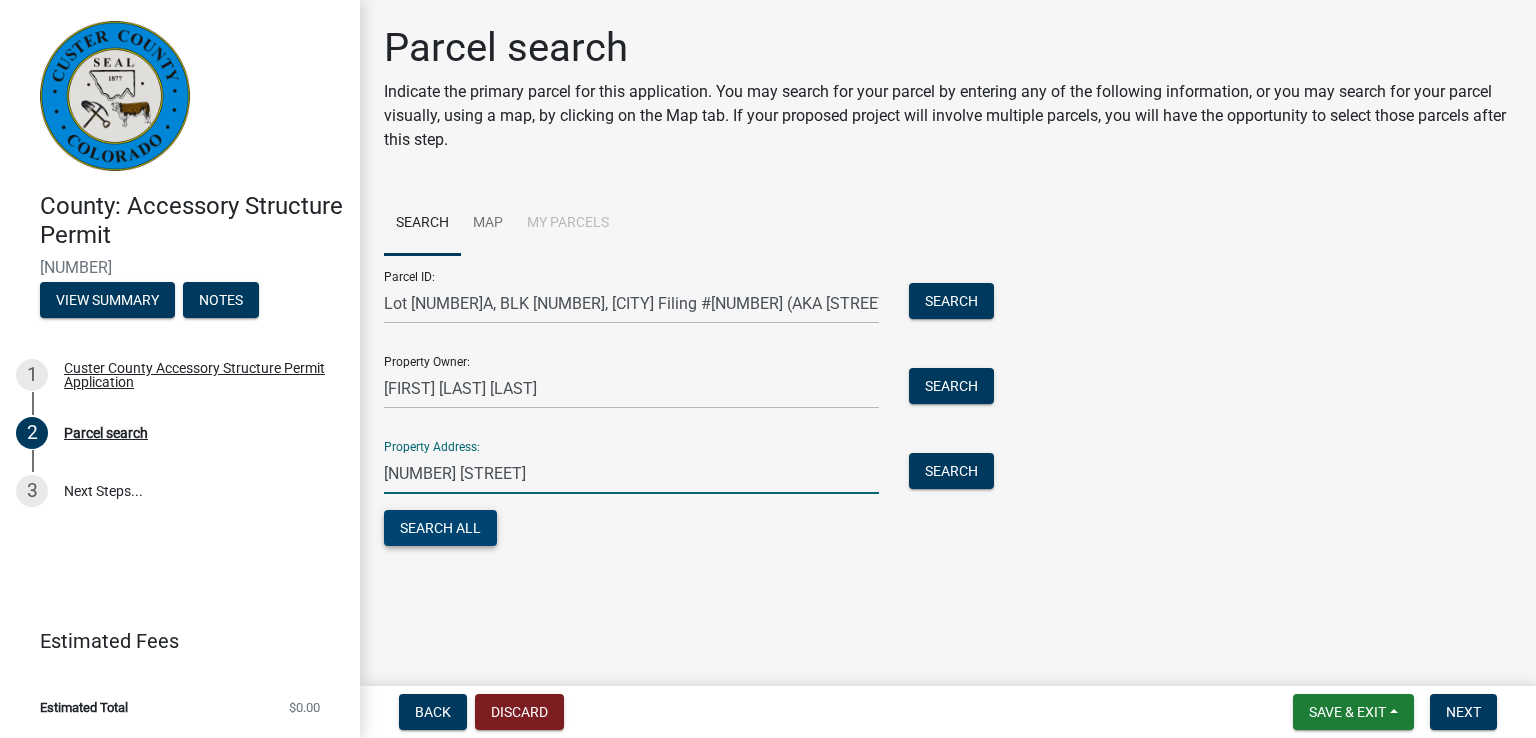 type on "[NUMBER] [STREET]" 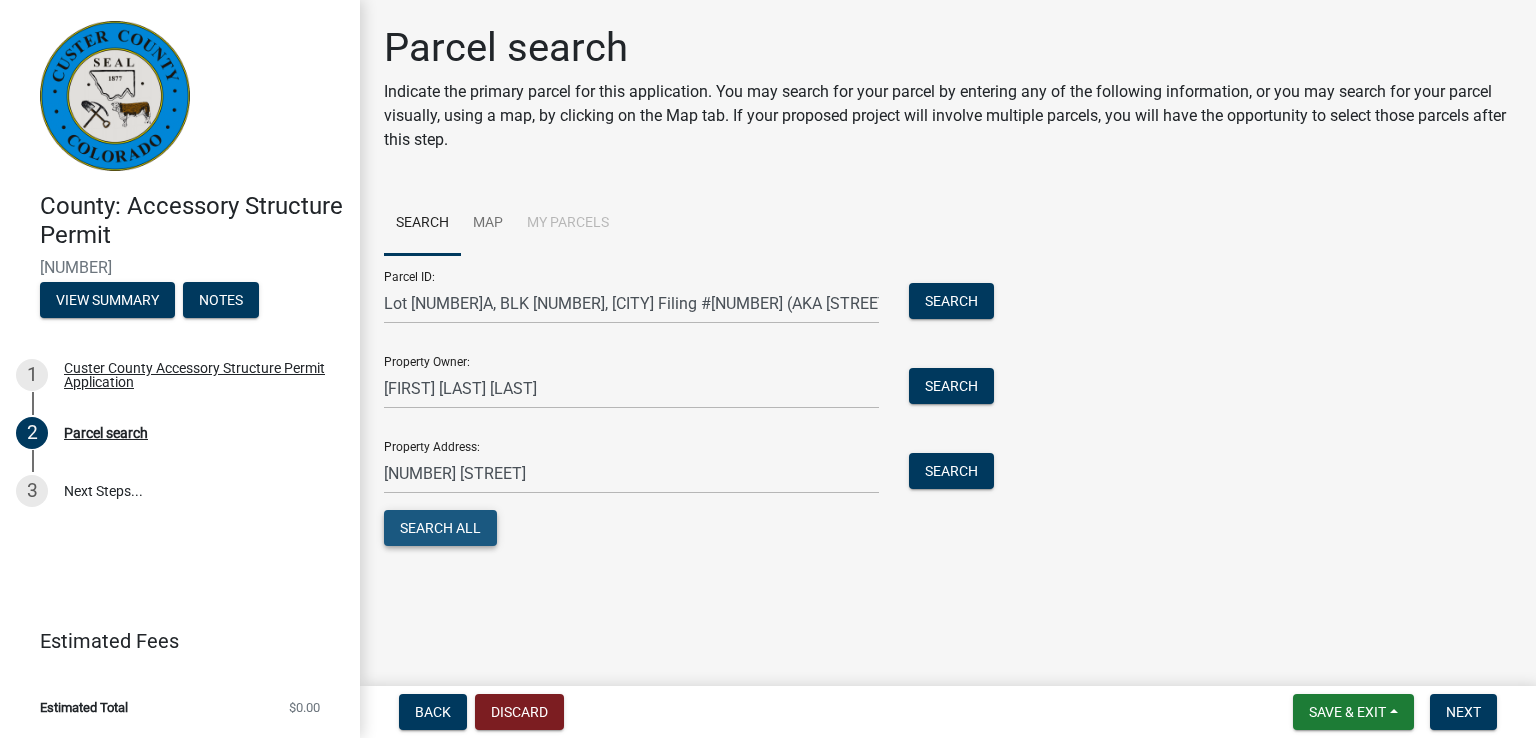 click on "Search All" at bounding box center [440, 528] 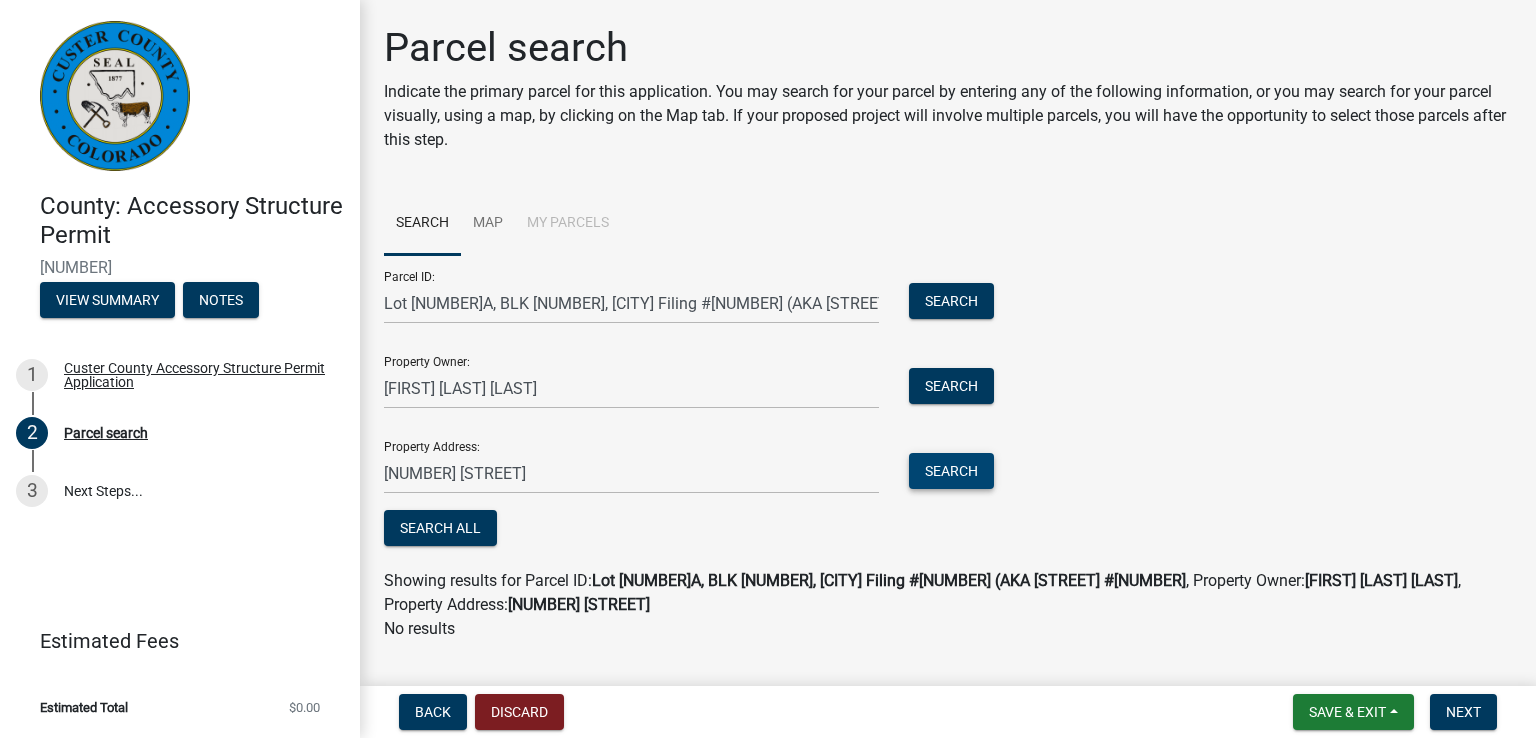 click on "Search" at bounding box center (951, 471) 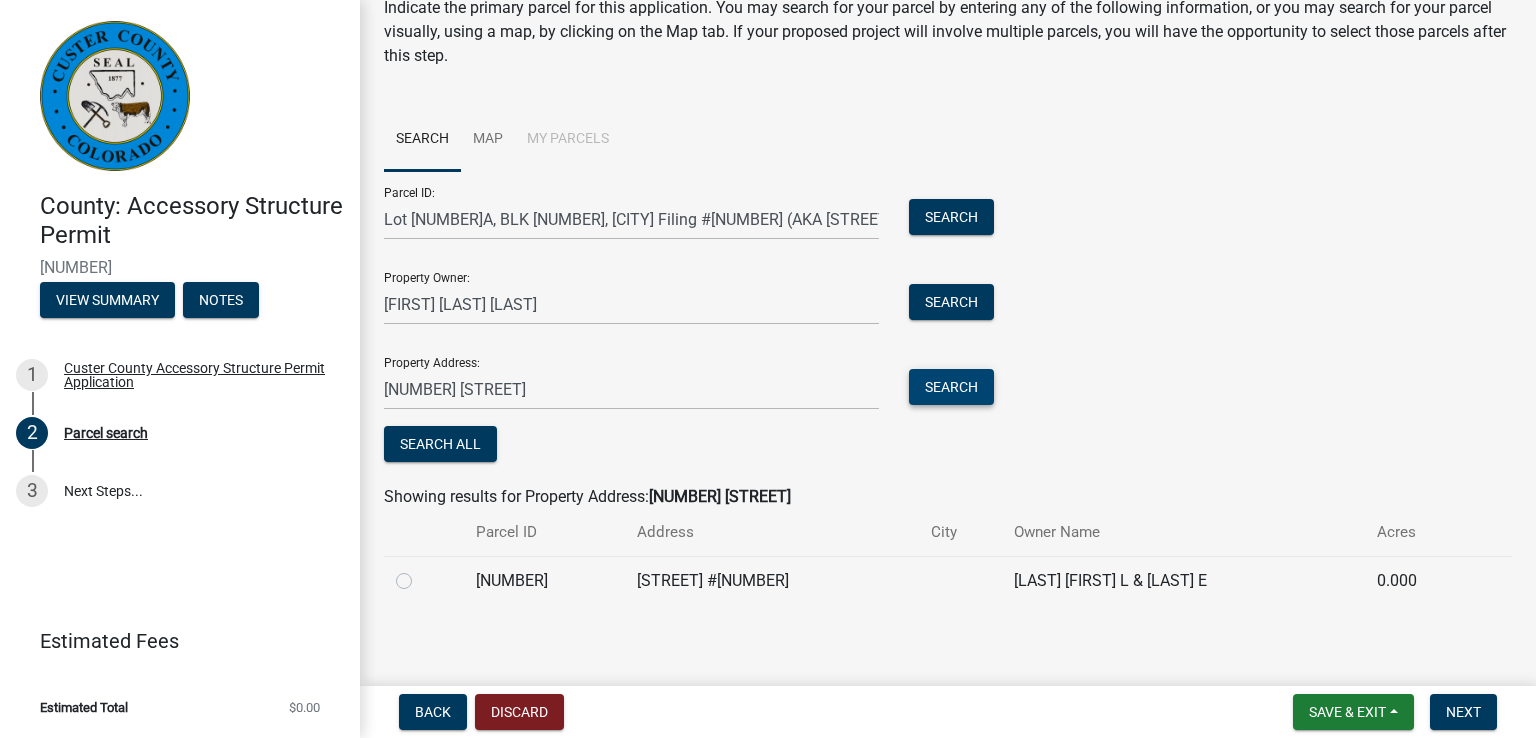 scroll, scrollTop: 89, scrollLeft: 0, axis: vertical 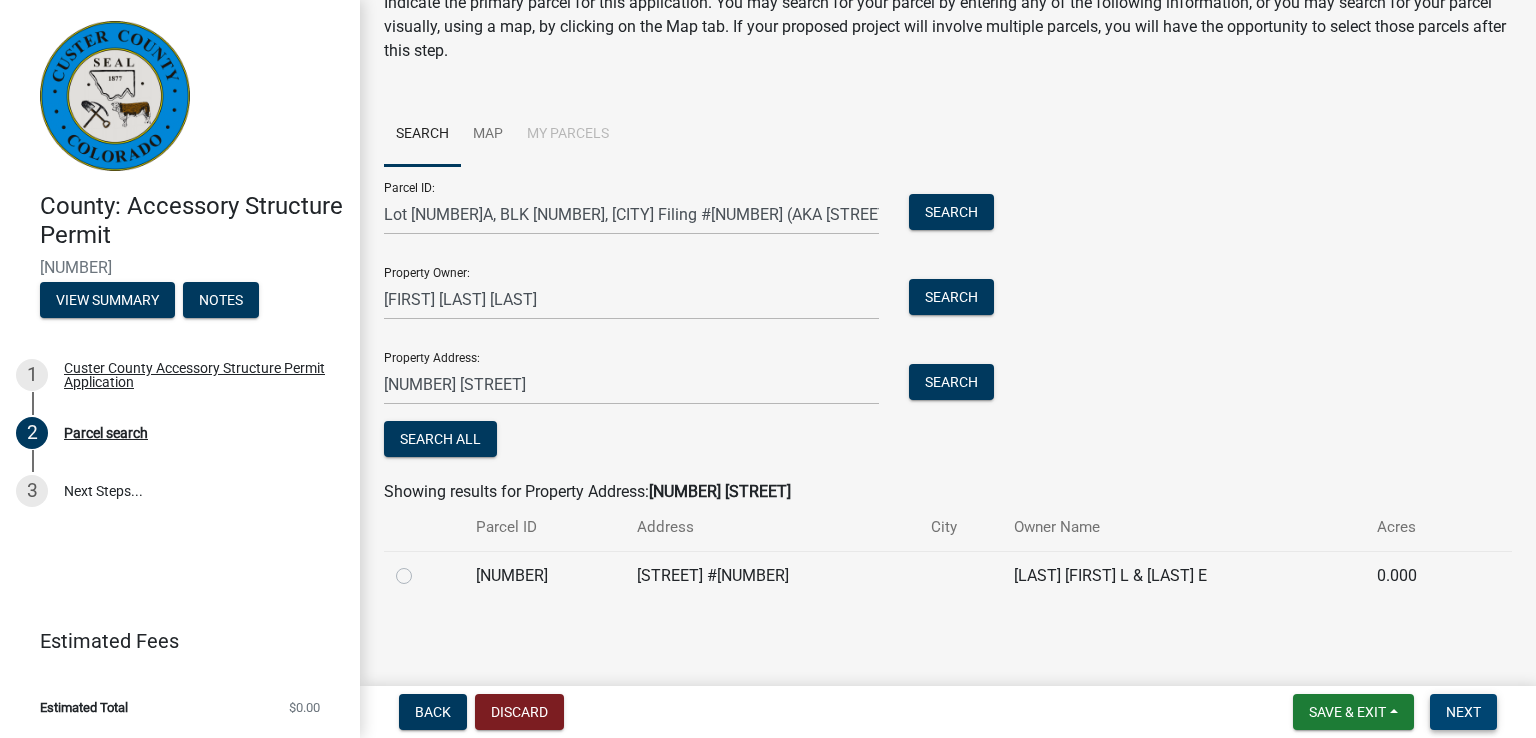 click on "Next" at bounding box center (1463, 712) 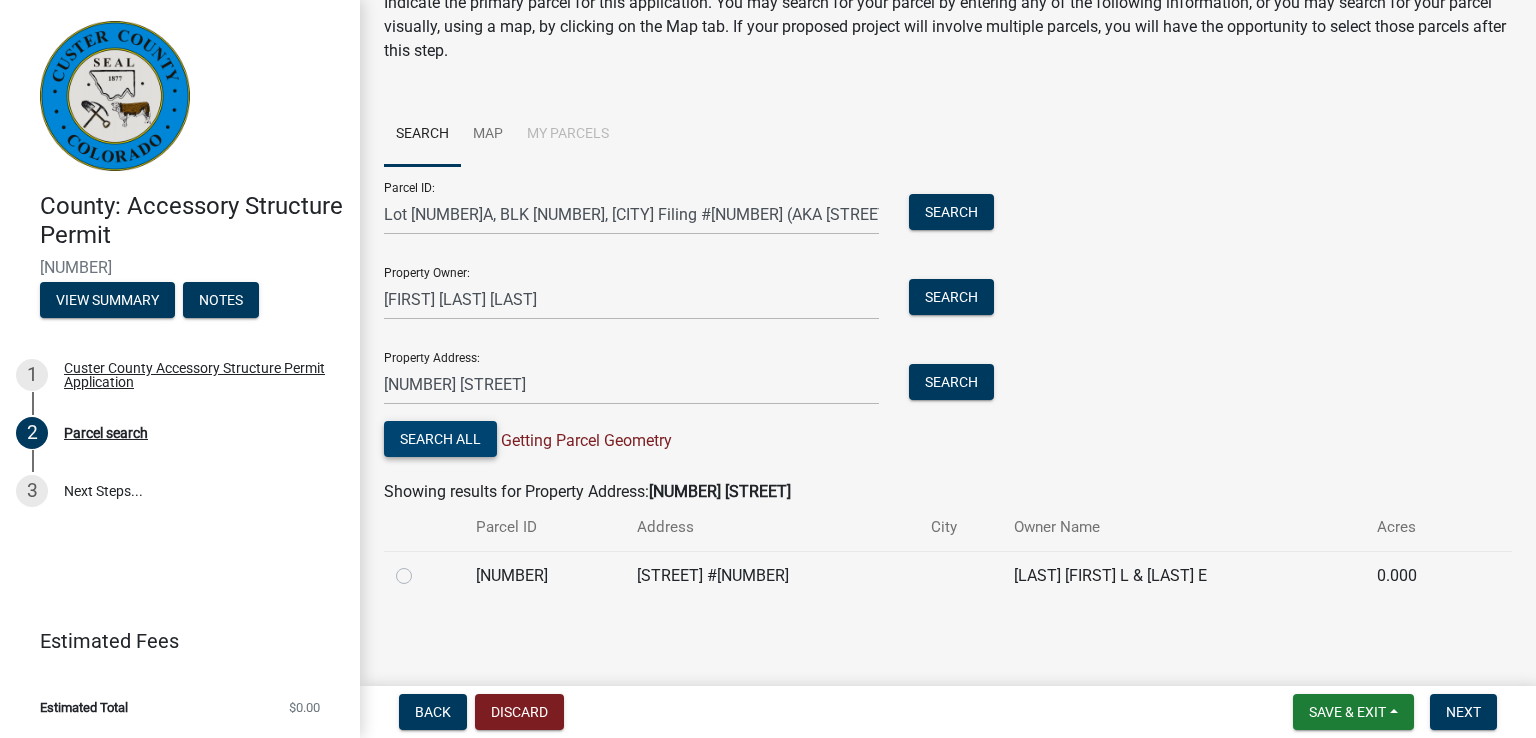 click on "Search All" at bounding box center (440, 439) 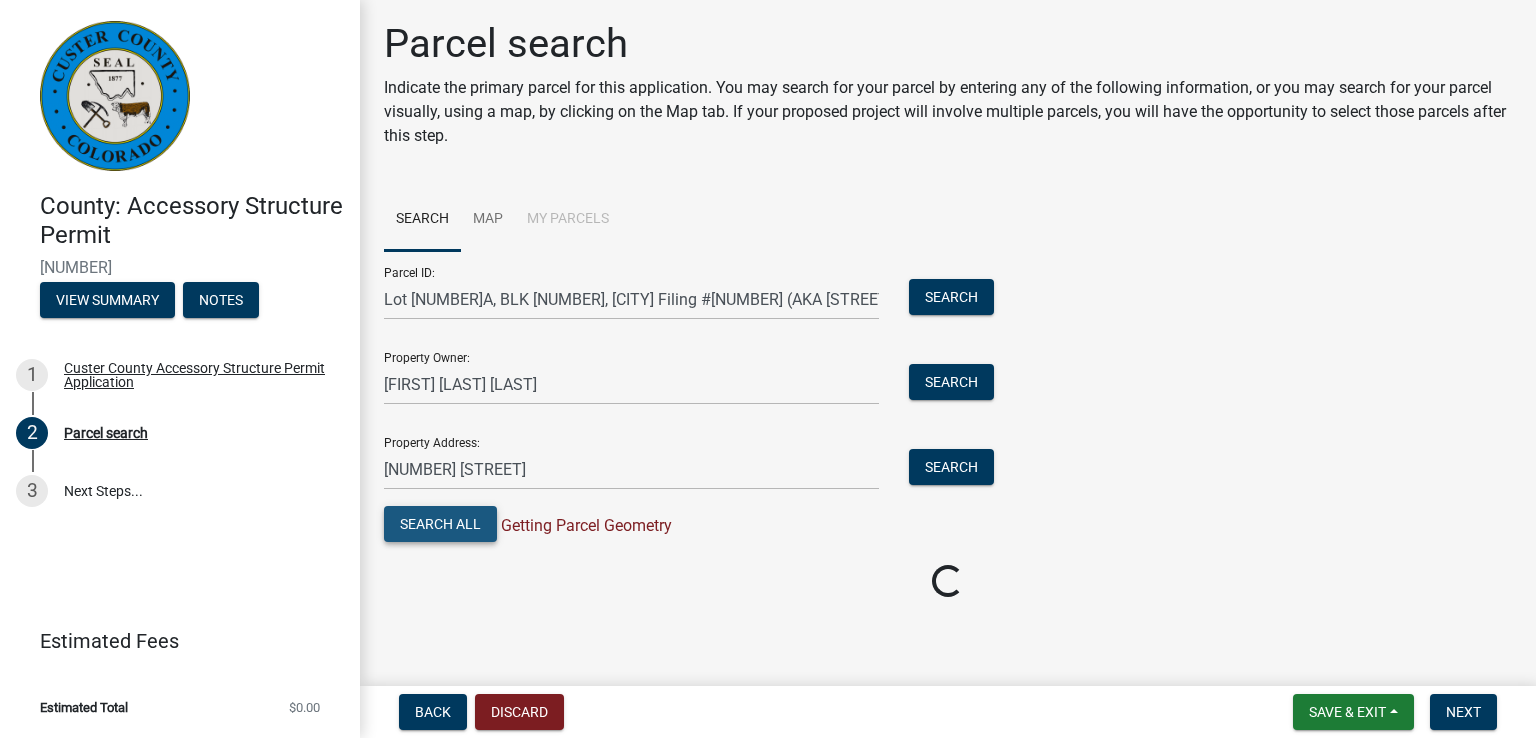 scroll, scrollTop: 0, scrollLeft: 0, axis: both 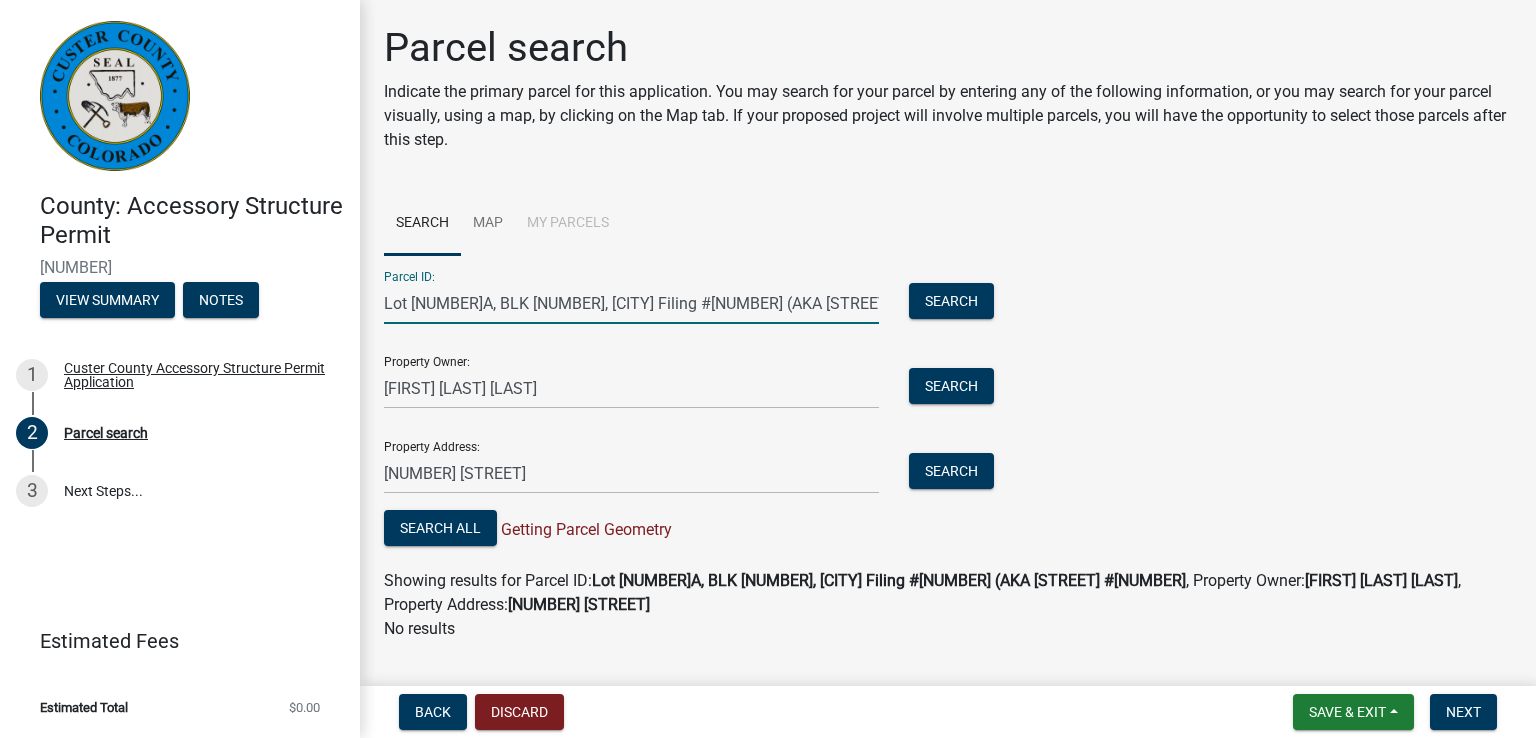 click on "Lot [NUMBER]A, BLK [NUMBER], [CITY] Filing #[NUMBER] (AKA [STREET] #[NUMBER]" at bounding box center (631, 303) 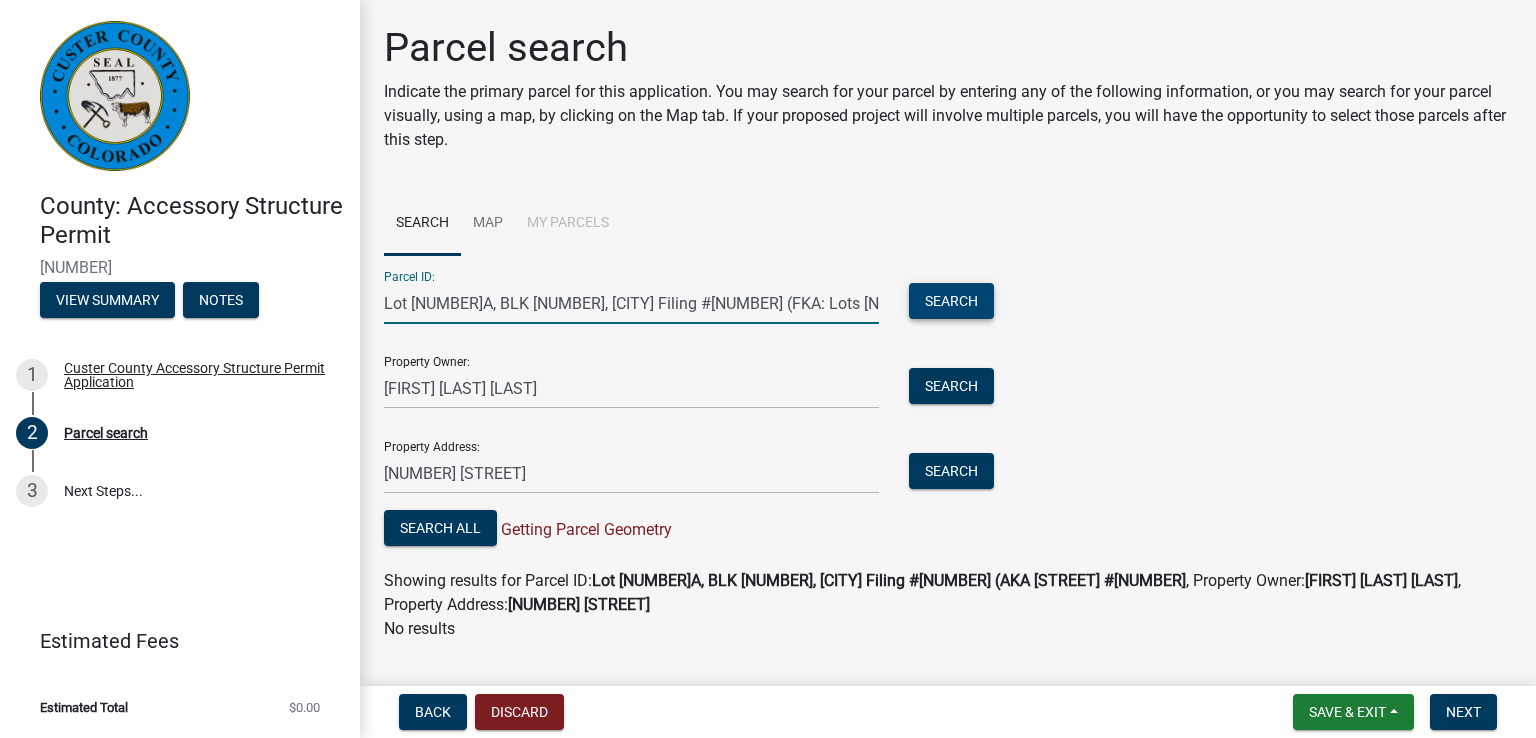 type on "Lot [NUMBER]A, BLK [NUMBER], [CITY] Filing #[NUMBER] (FKA: Lots [NUMBER],[NUMBER] AKA [STREET] #[NUMBER]" 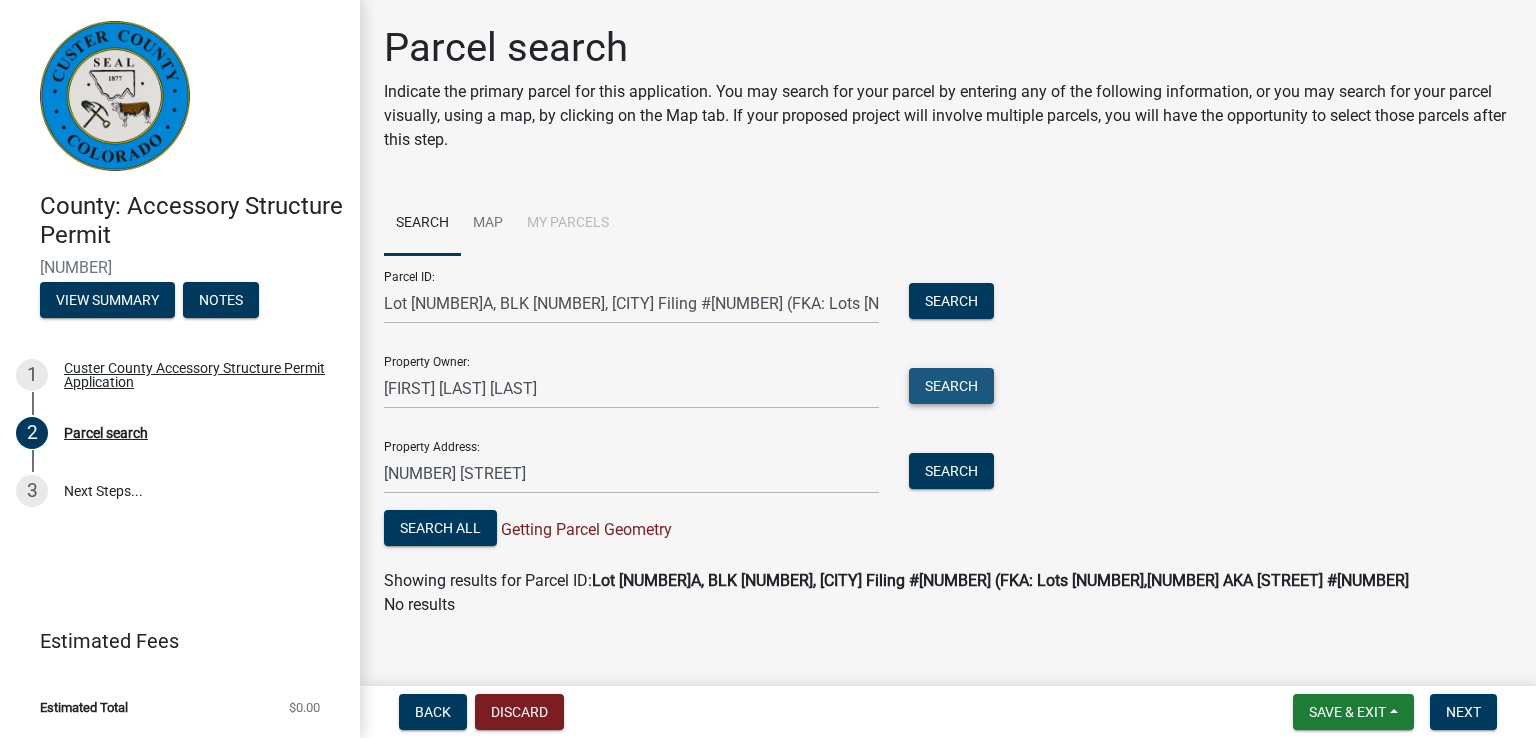 click on "Search" at bounding box center [951, 386] 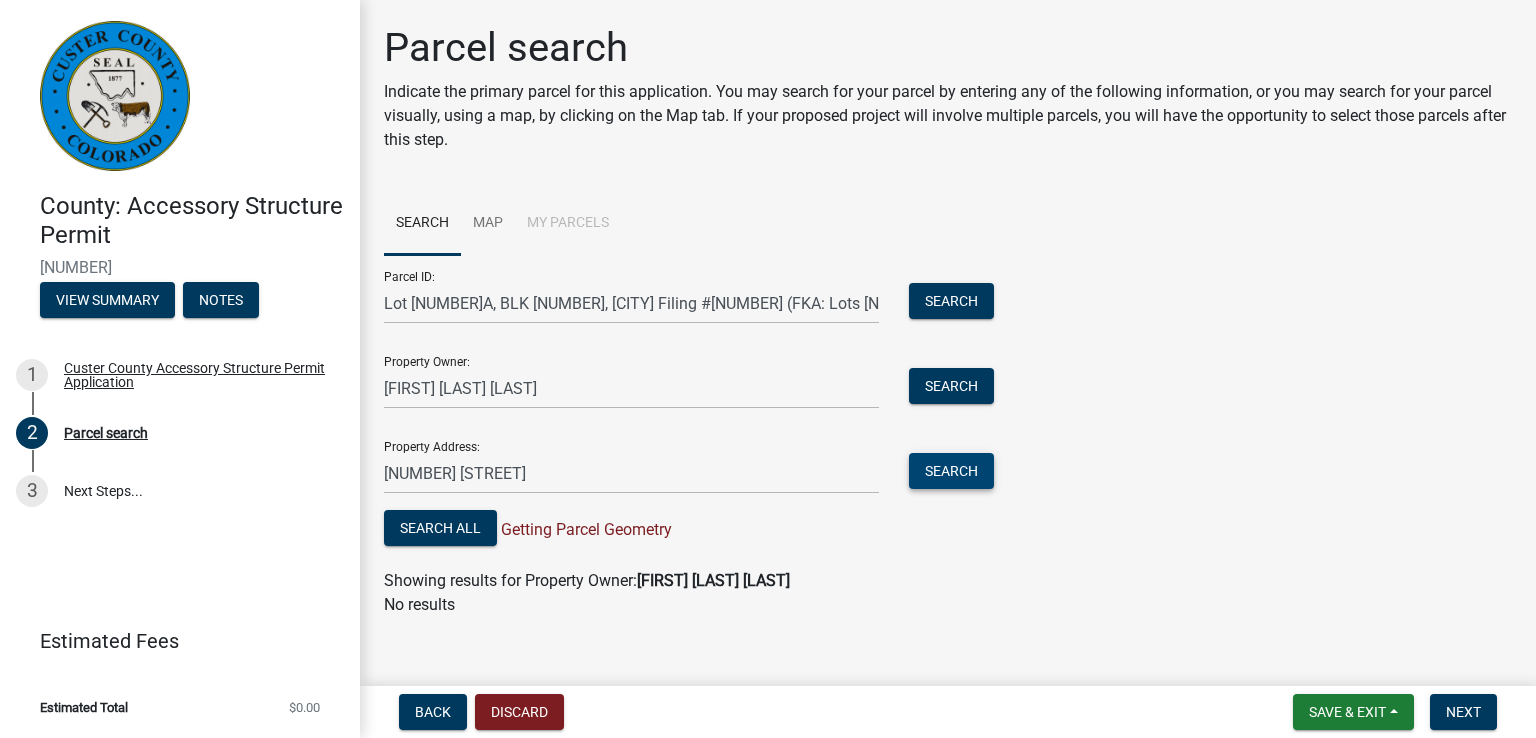 click on "Search" at bounding box center [951, 471] 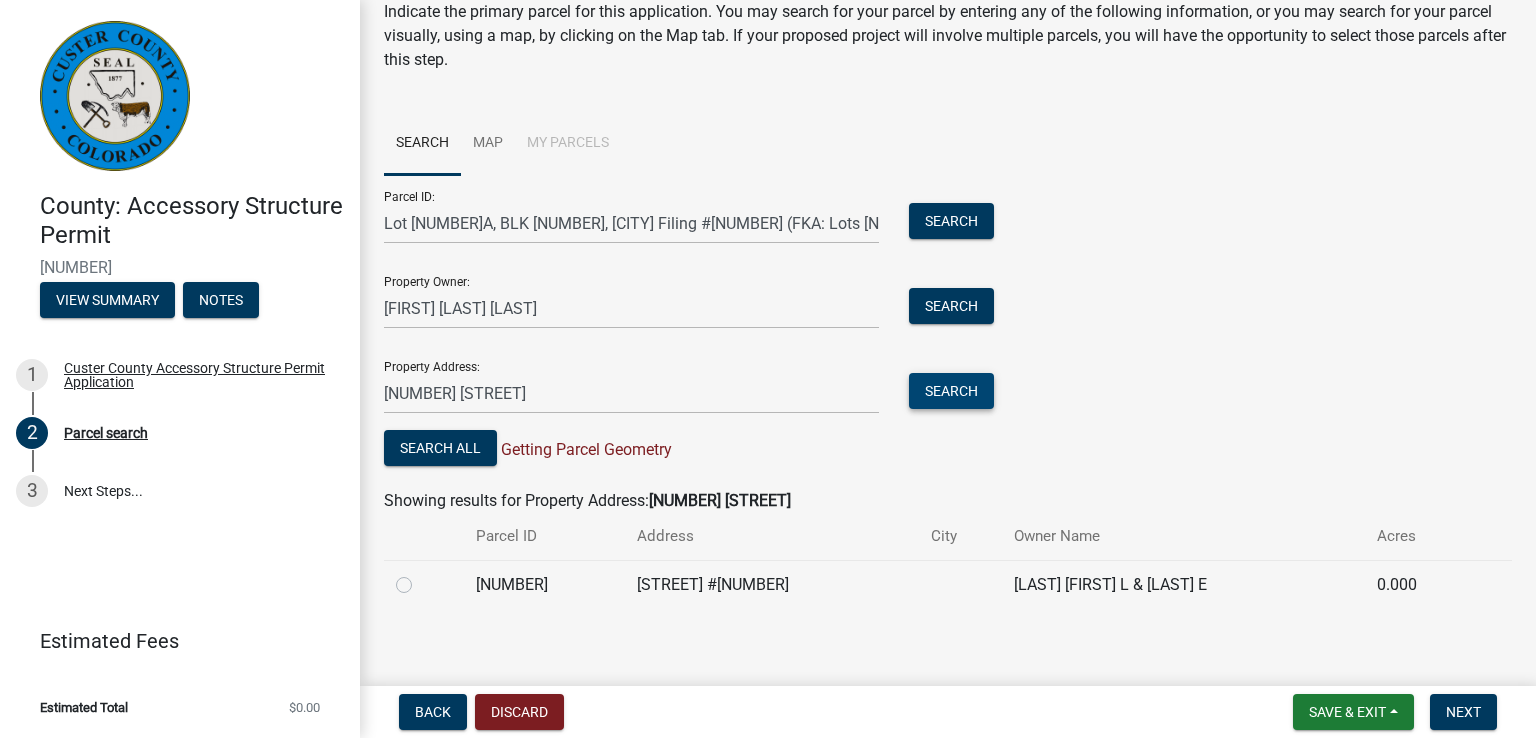 scroll, scrollTop: 89, scrollLeft: 0, axis: vertical 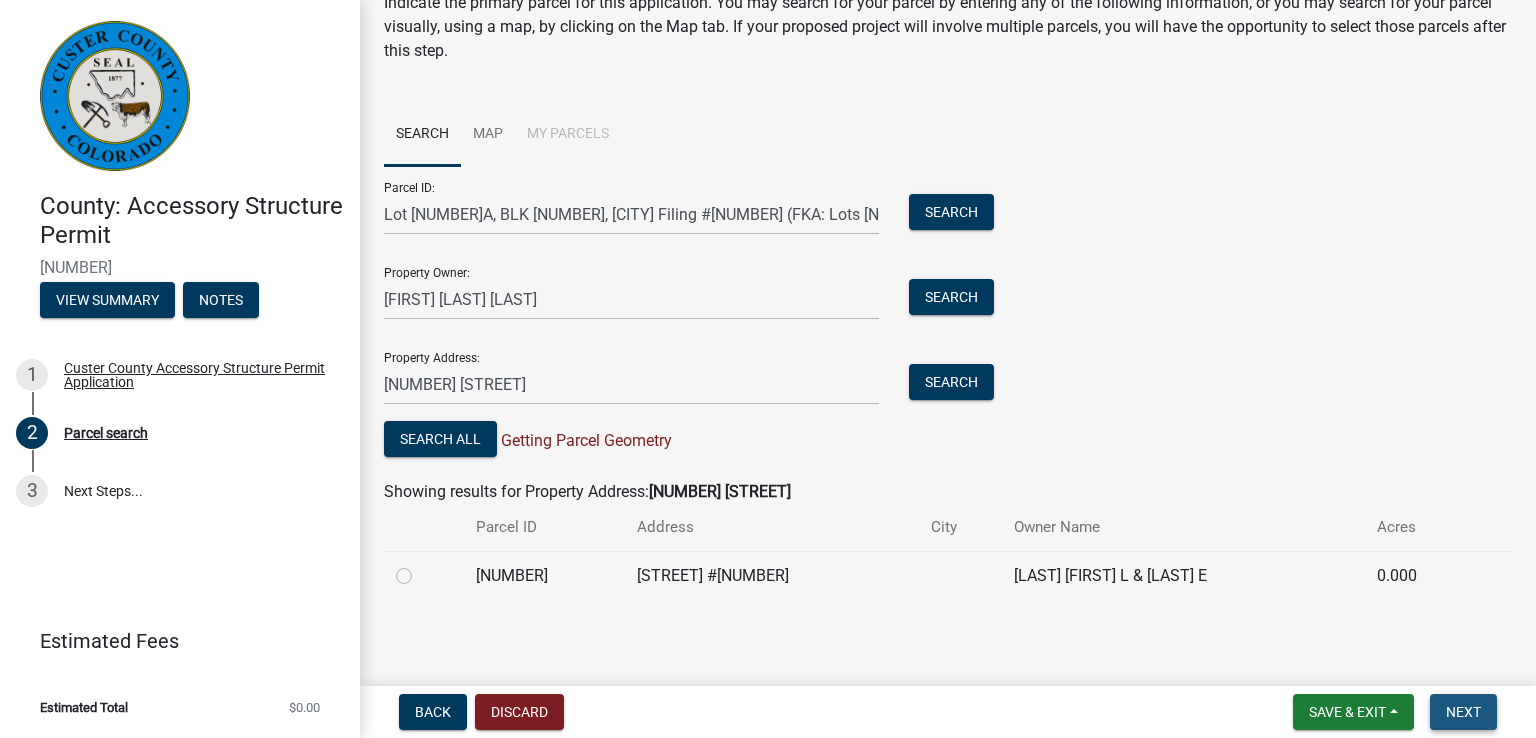 click on "Next" at bounding box center (1463, 712) 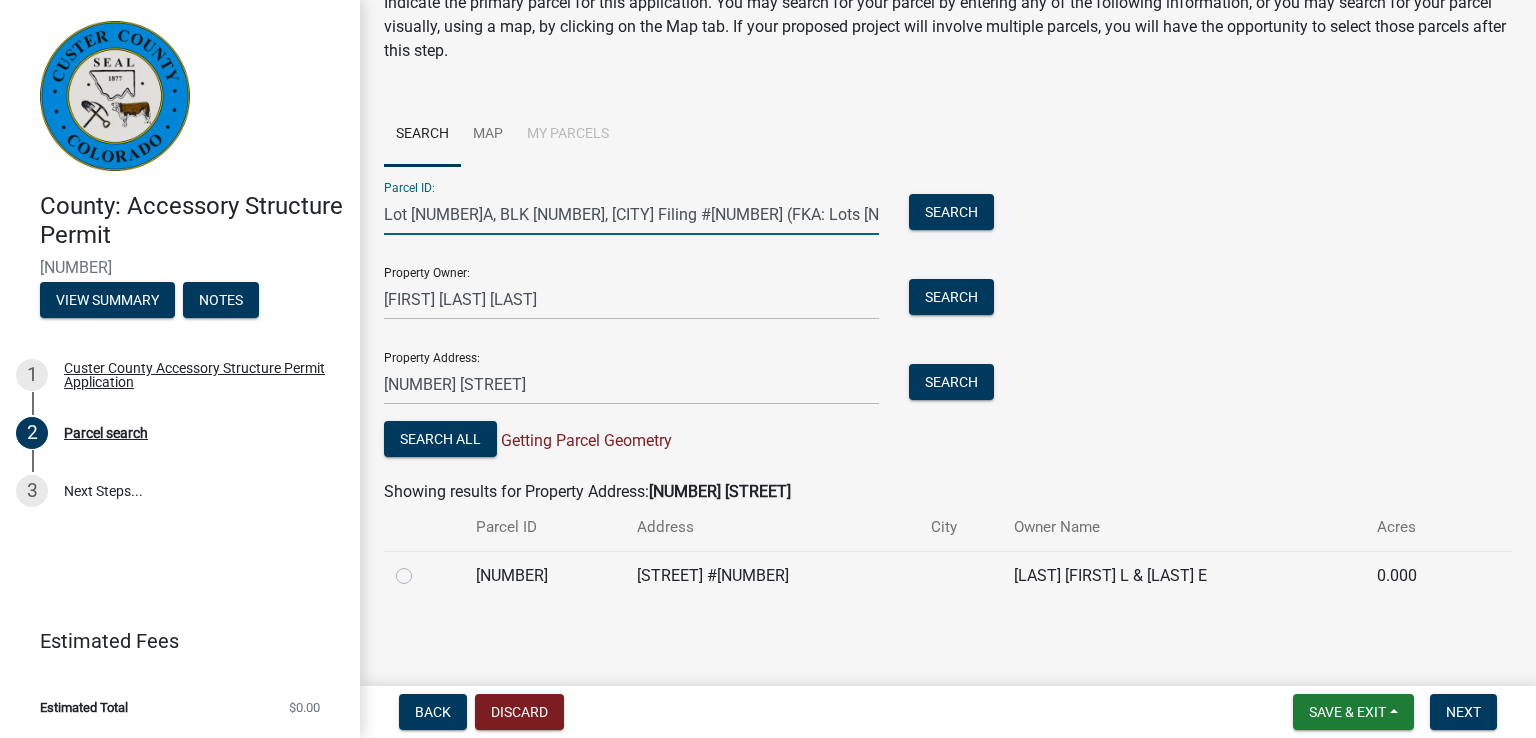 scroll, scrollTop: 0, scrollLeft: 16, axis: horizontal 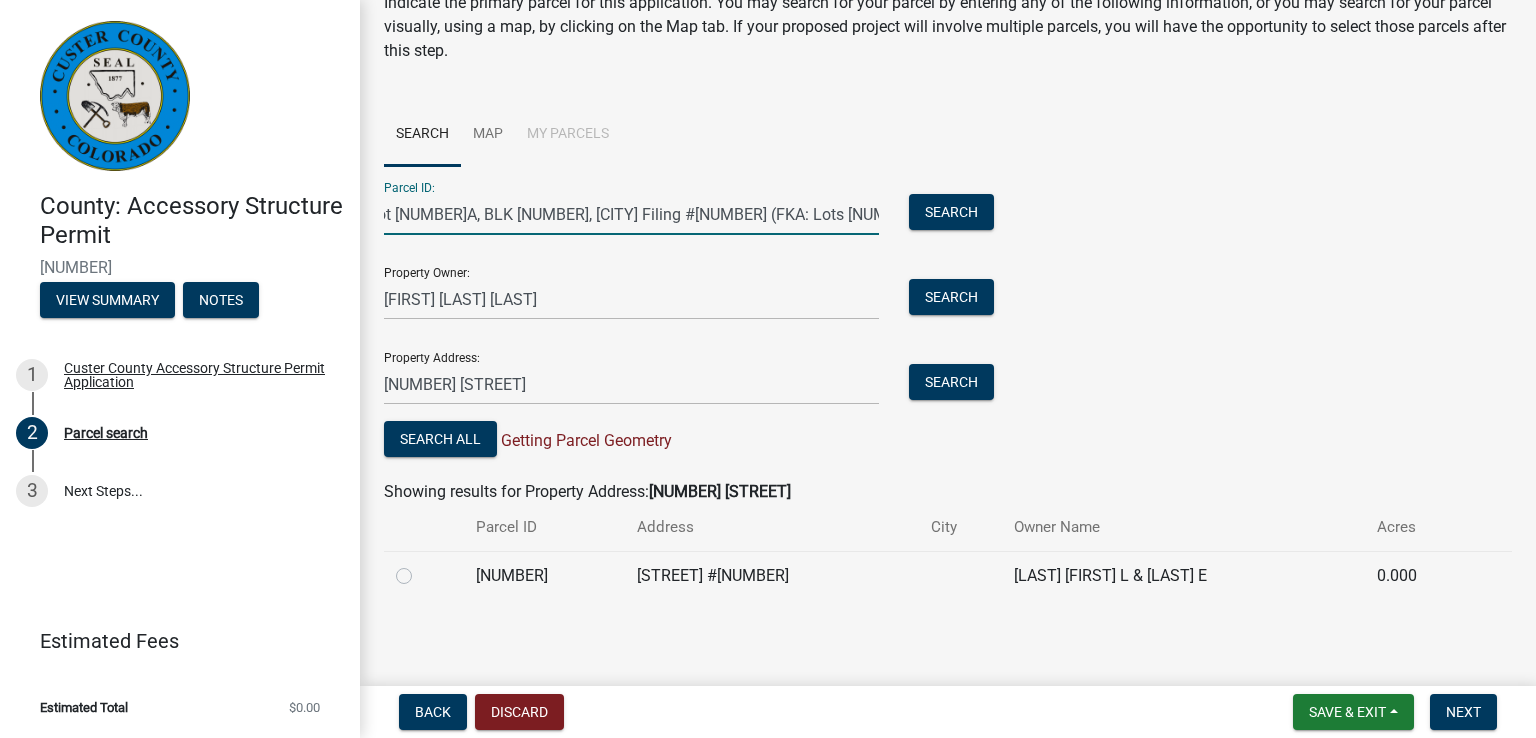 drag, startPoint x: 384, startPoint y: 209, endPoint x: 950, endPoint y: 245, distance: 567.14374 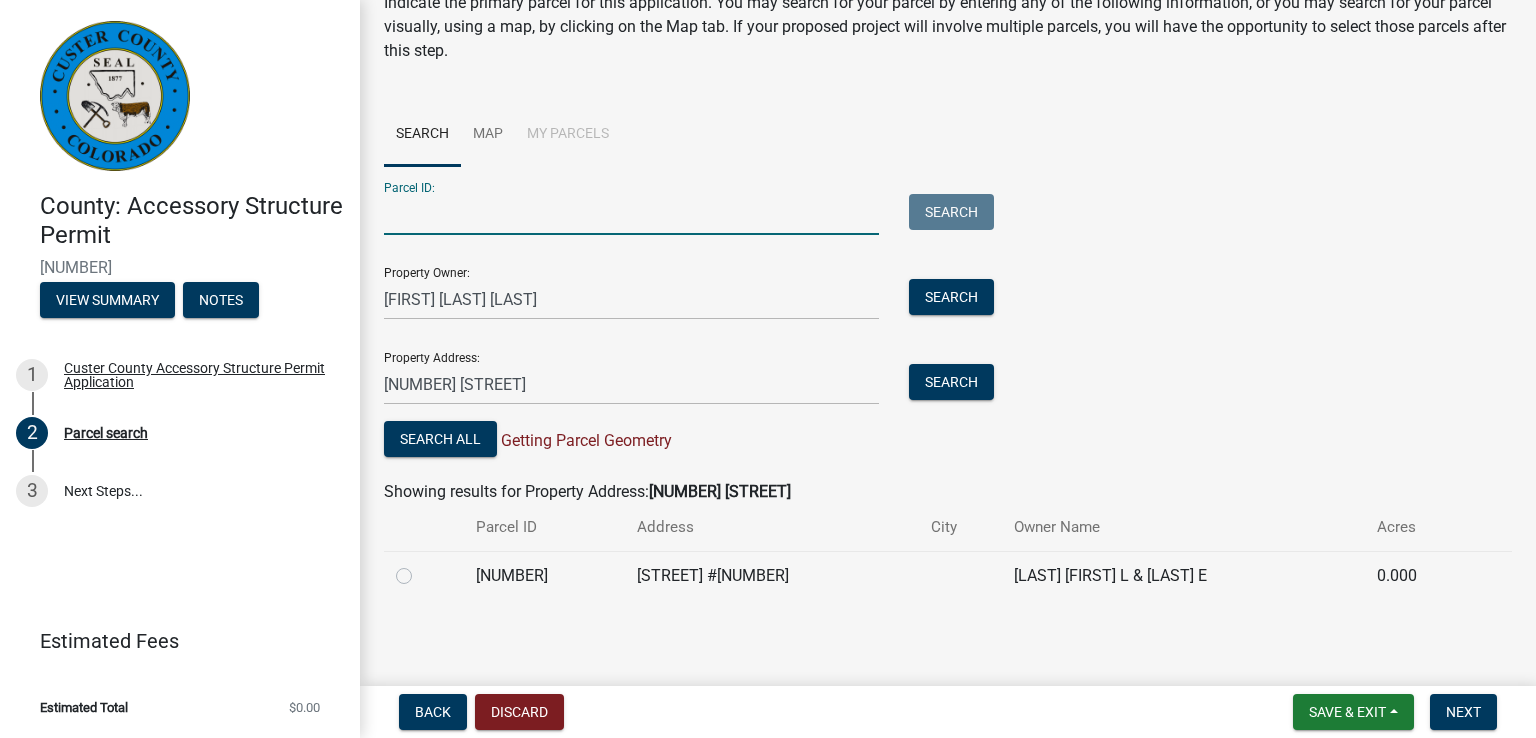 scroll, scrollTop: 0, scrollLeft: 0, axis: both 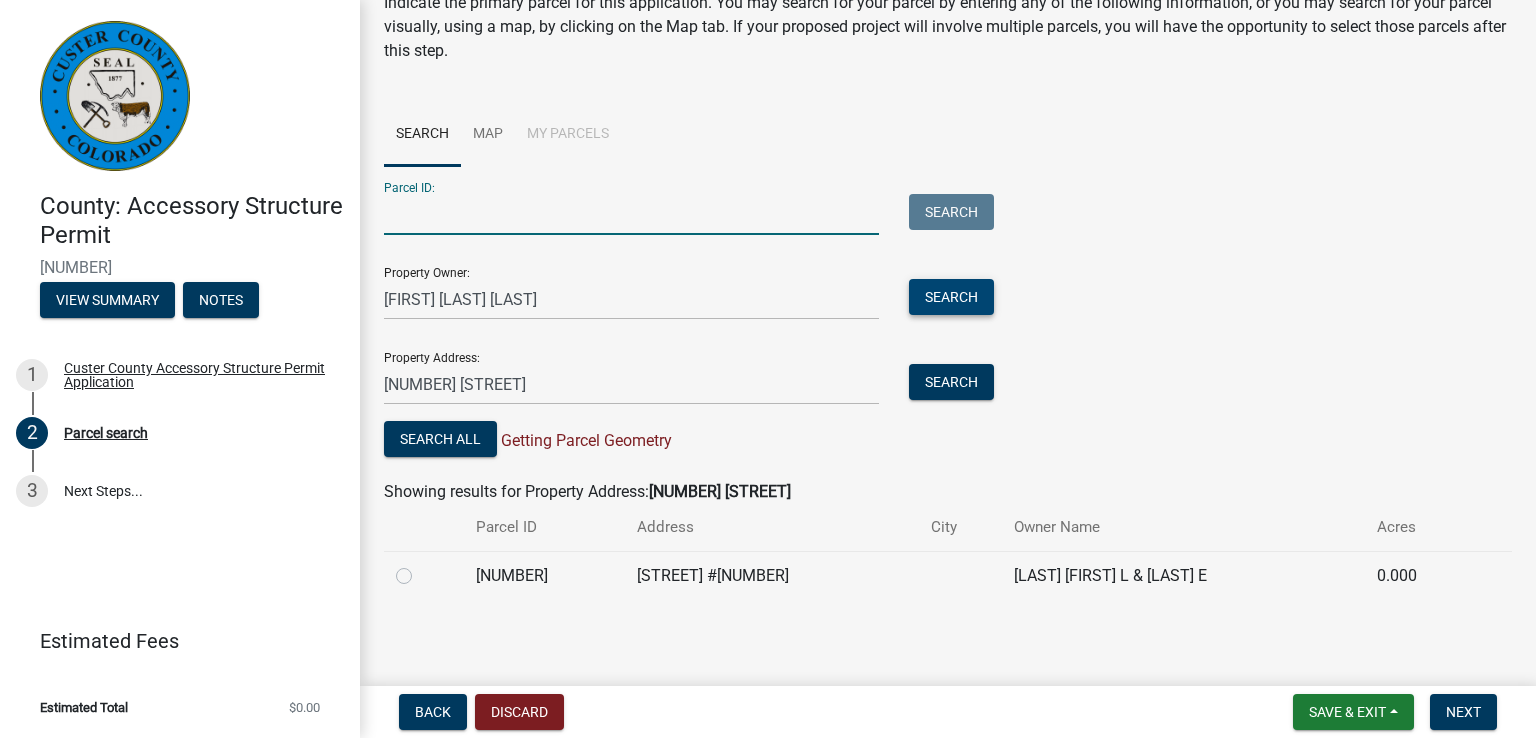 type 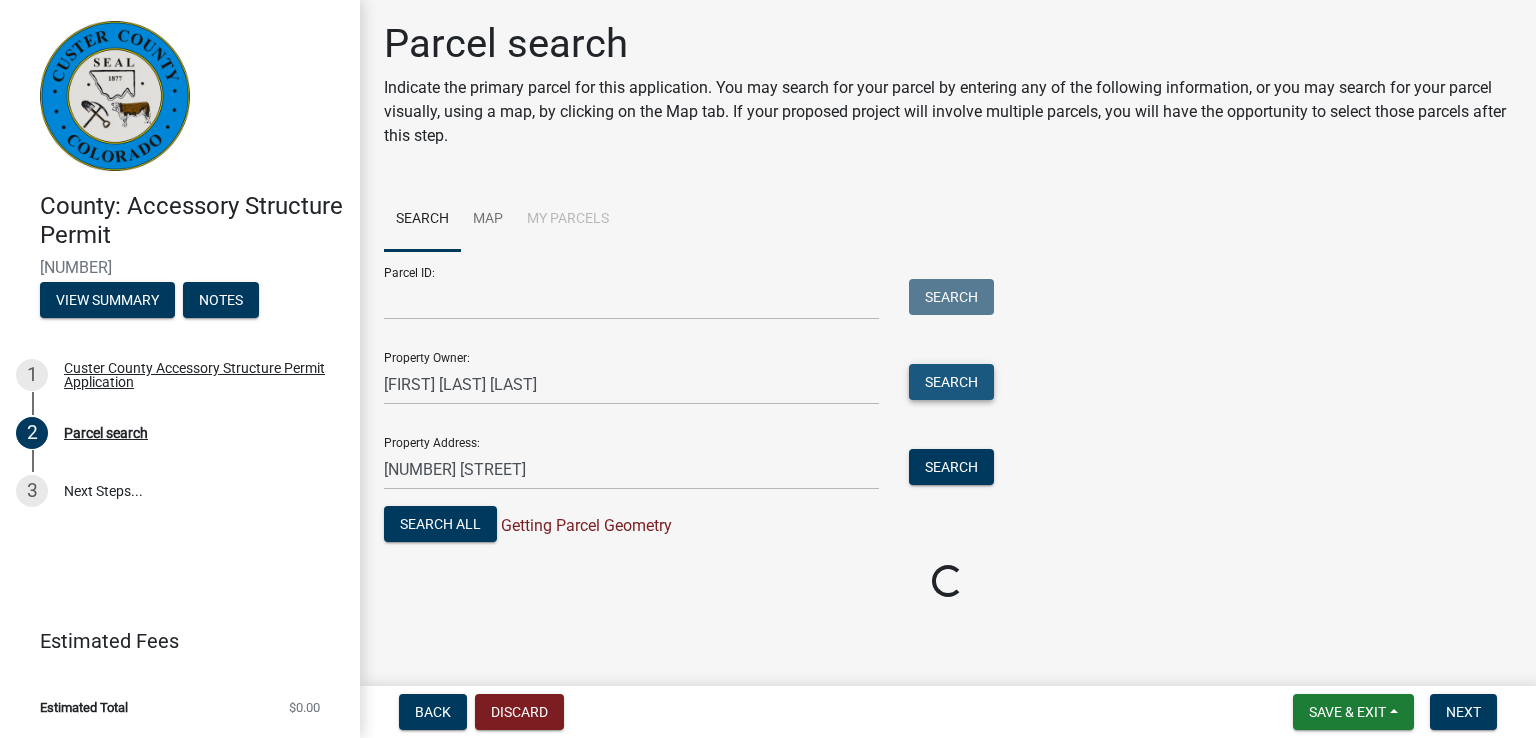 scroll, scrollTop: 0, scrollLeft: 0, axis: both 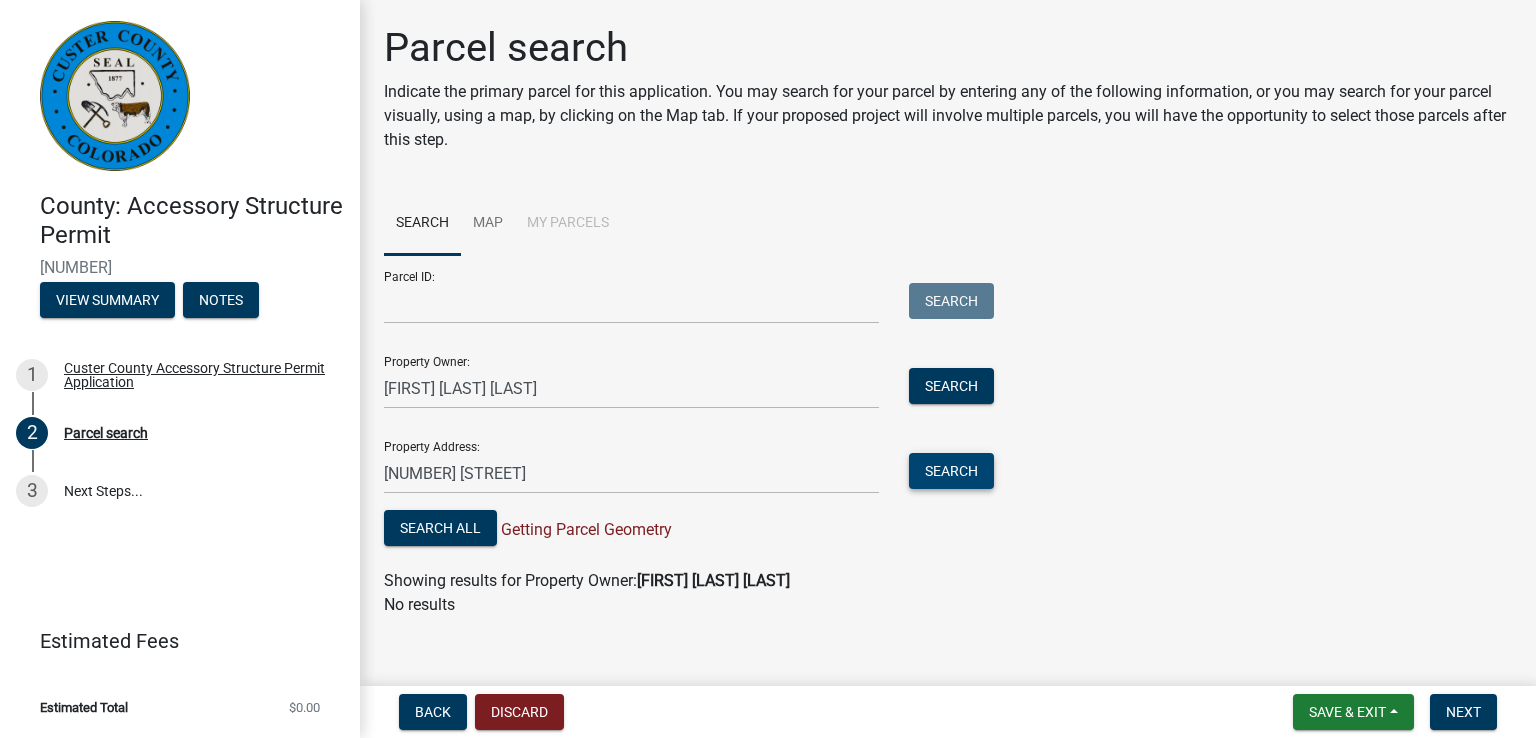 click on "Search" at bounding box center (951, 471) 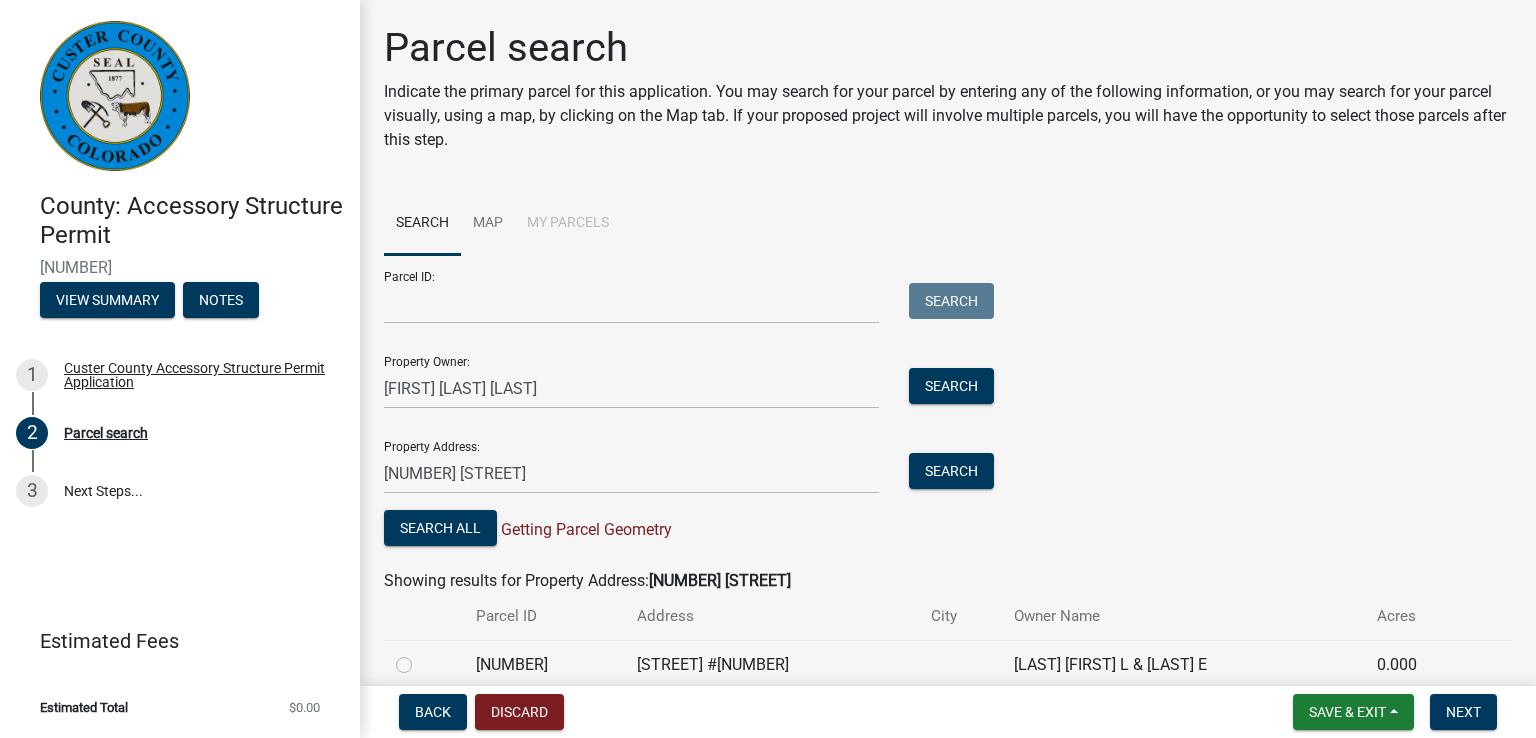 click on "[NUMBER] [STREET]" 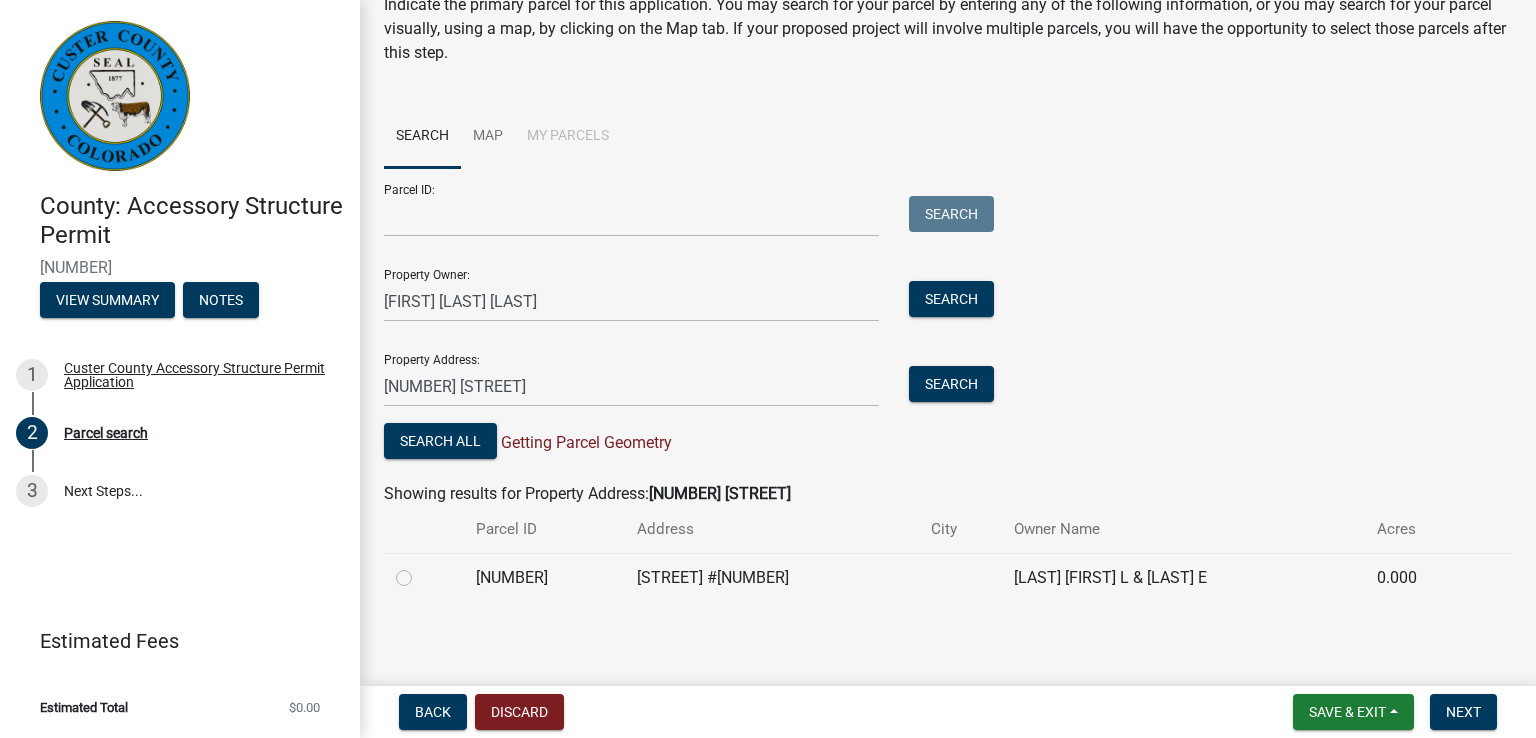 scroll, scrollTop: 89, scrollLeft: 0, axis: vertical 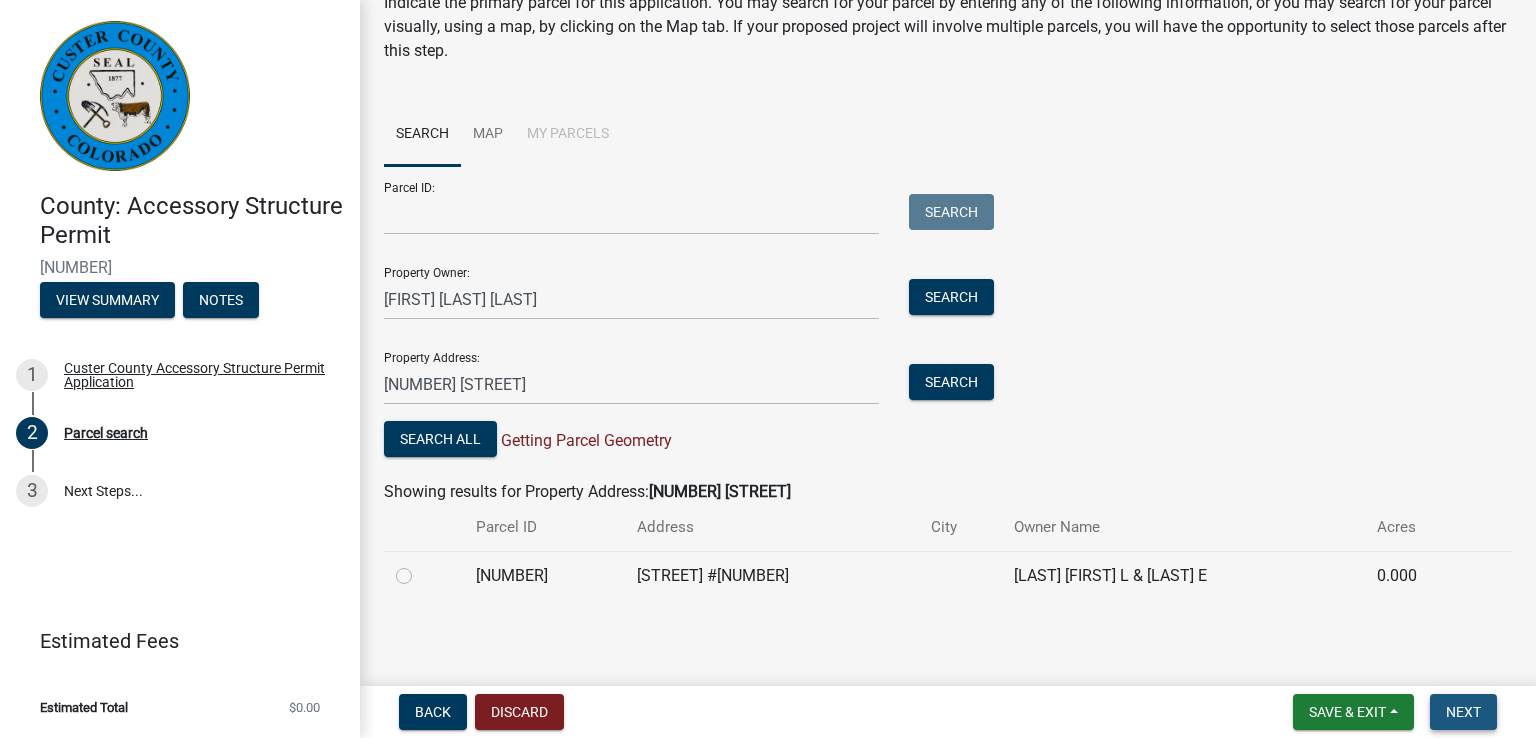click on "Next" at bounding box center (1463, 712) 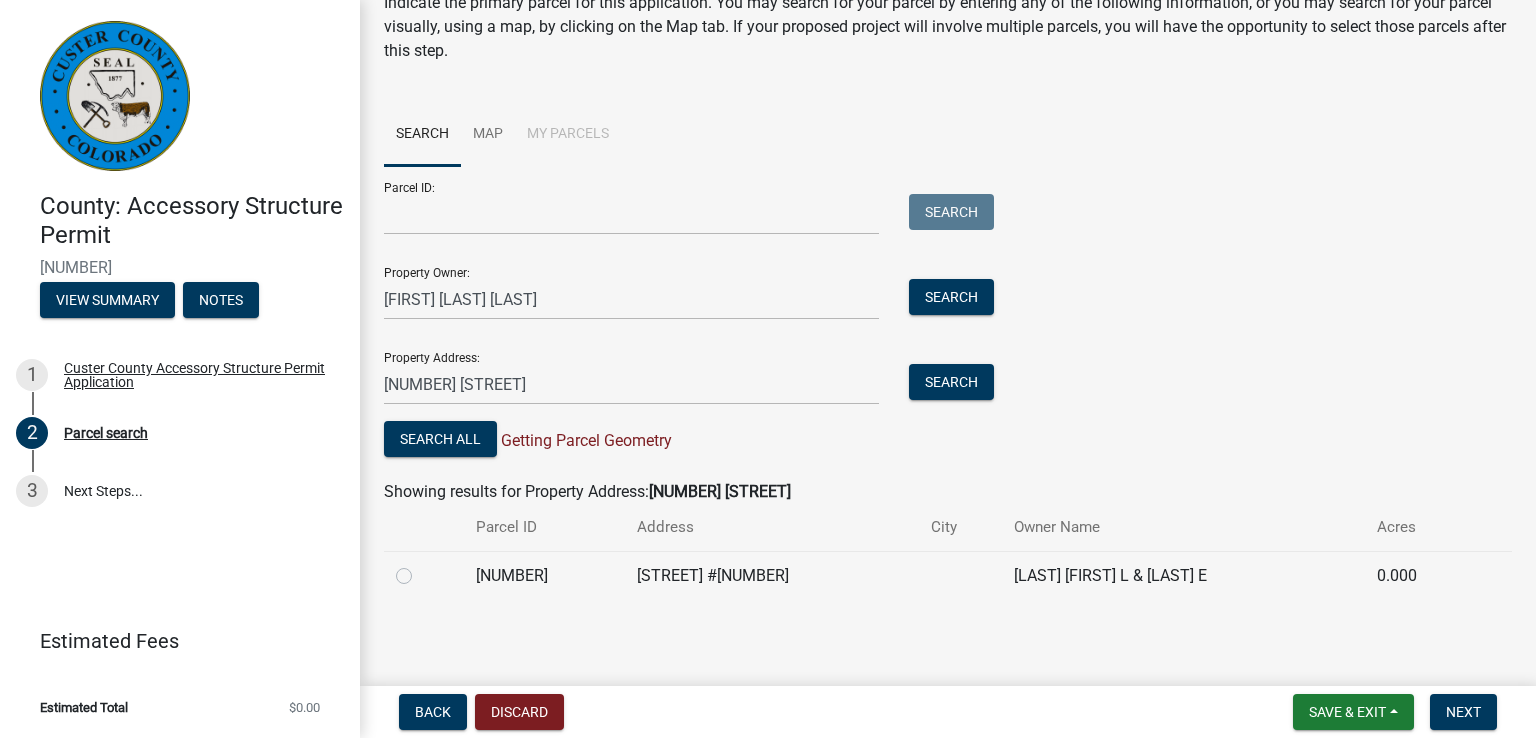 click on "Getting Parcel Geometry" at bounding box center (584, 440) 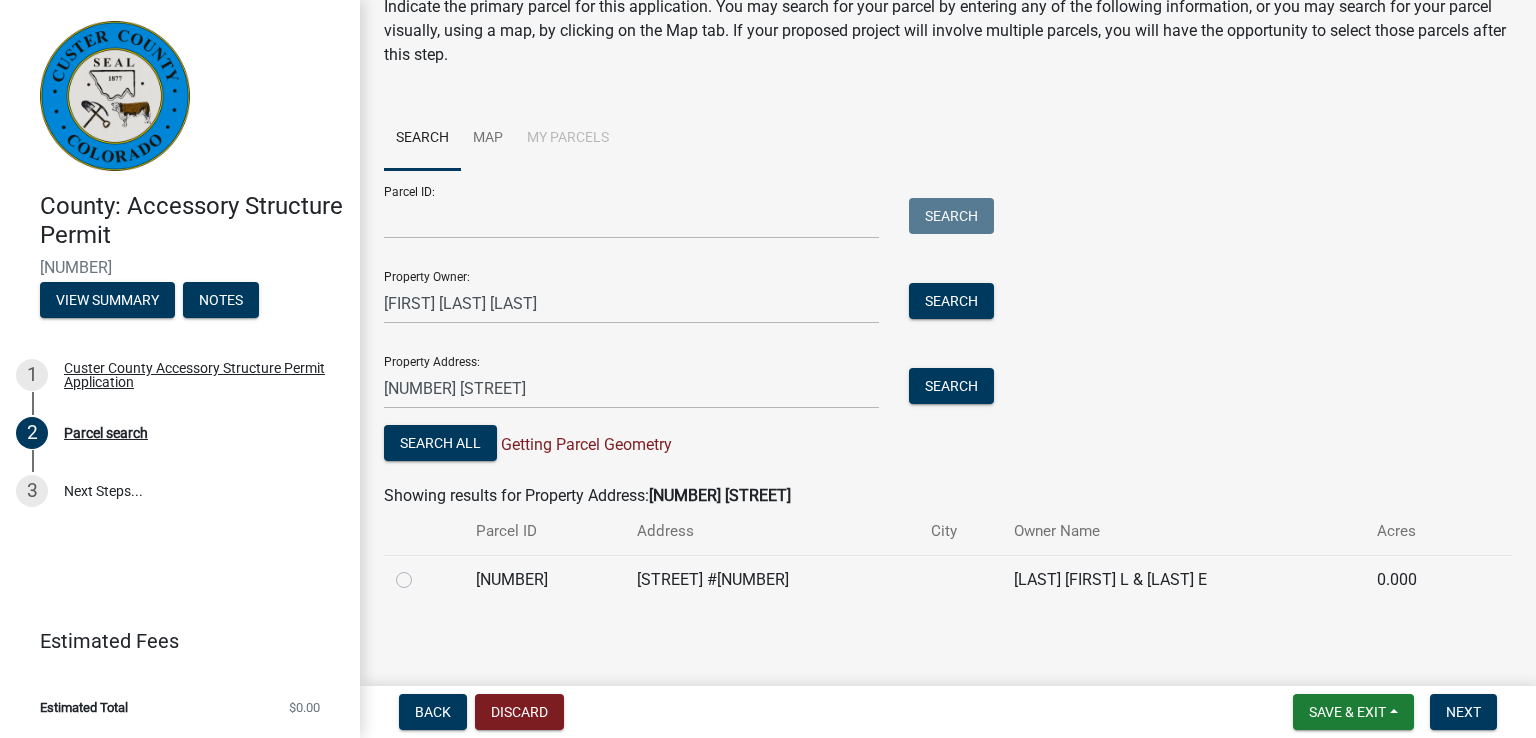 scroll, scrollTop: 89, scrollLeft: 0, axis: vertical 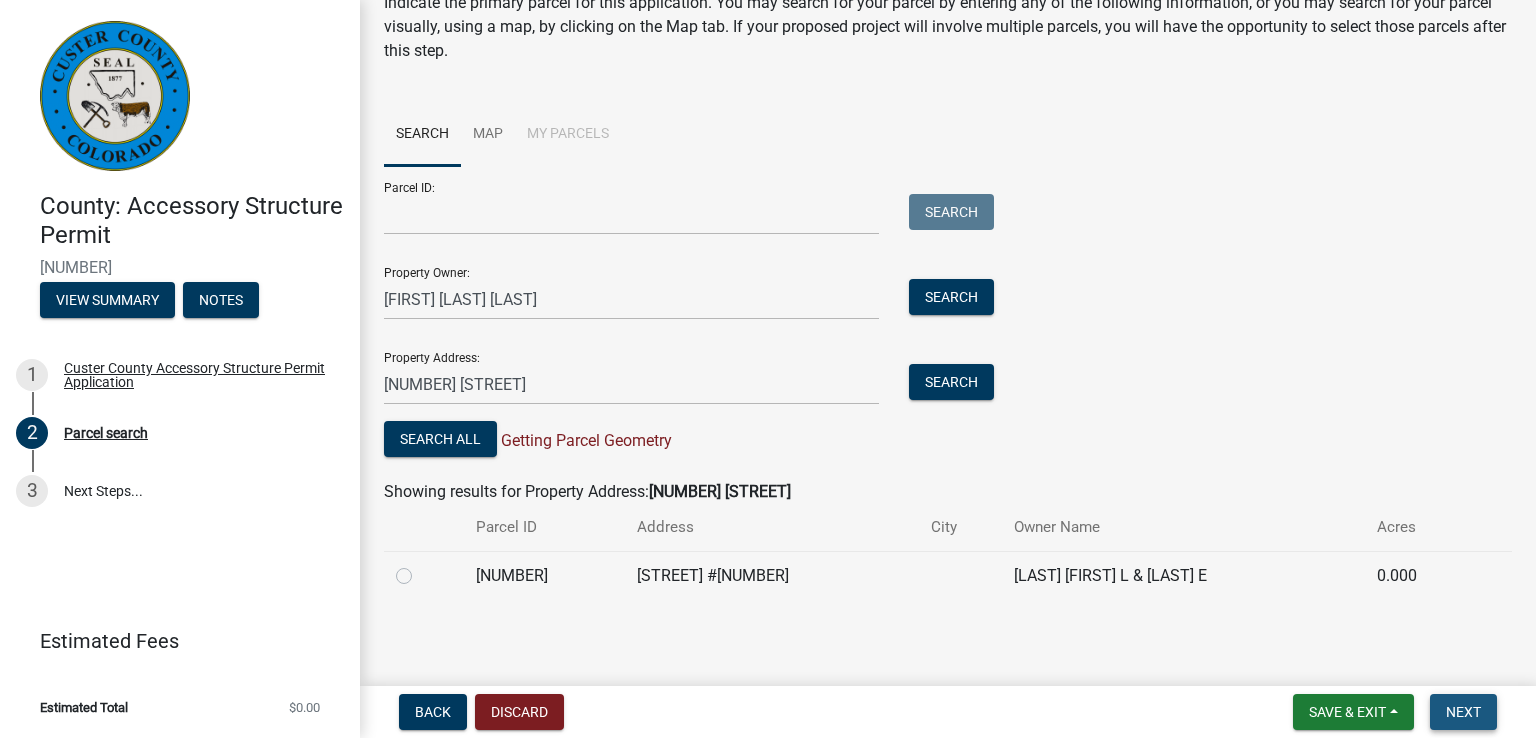 click on "Next" at bounding box center (1463, 712) 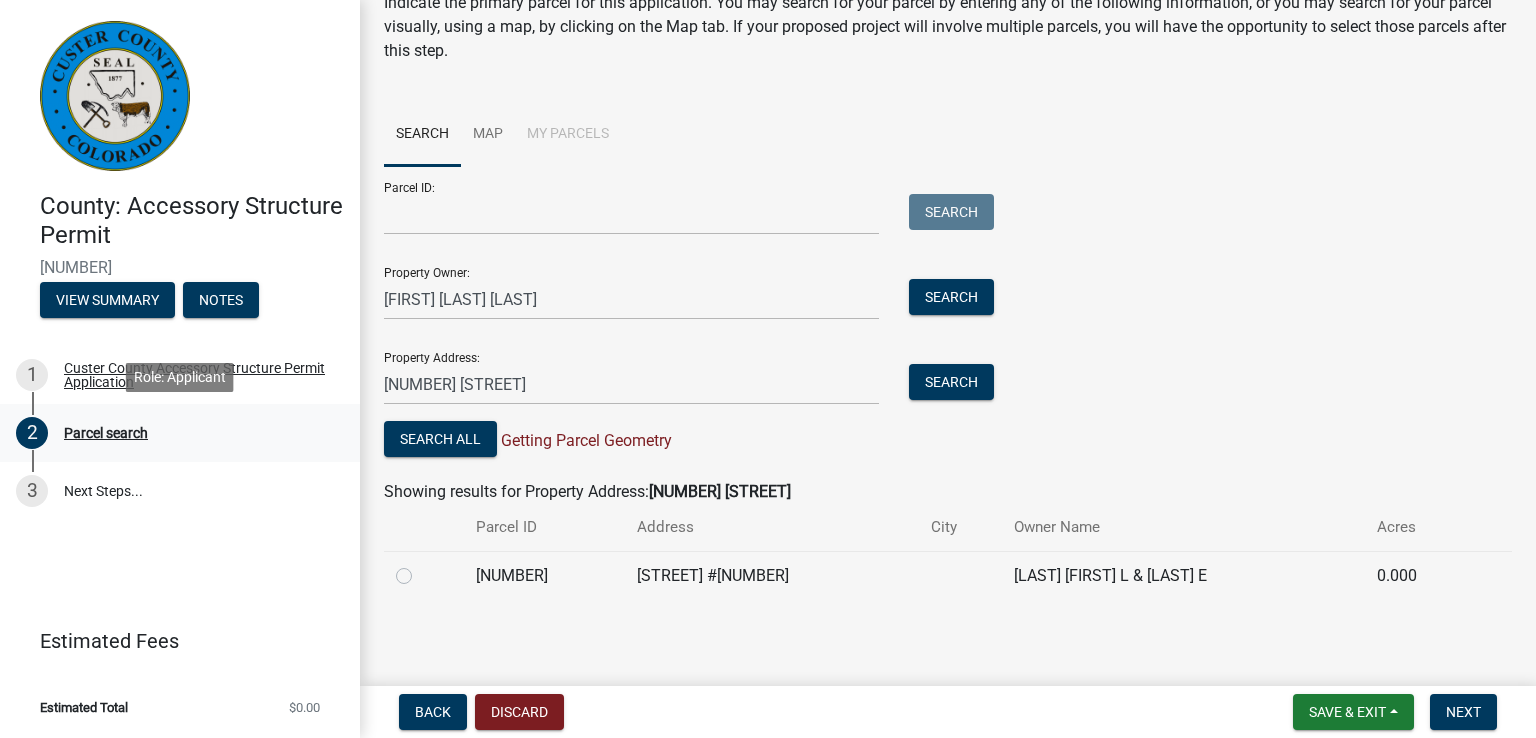 click on "Parcel search" at bounding box center [106, 433] 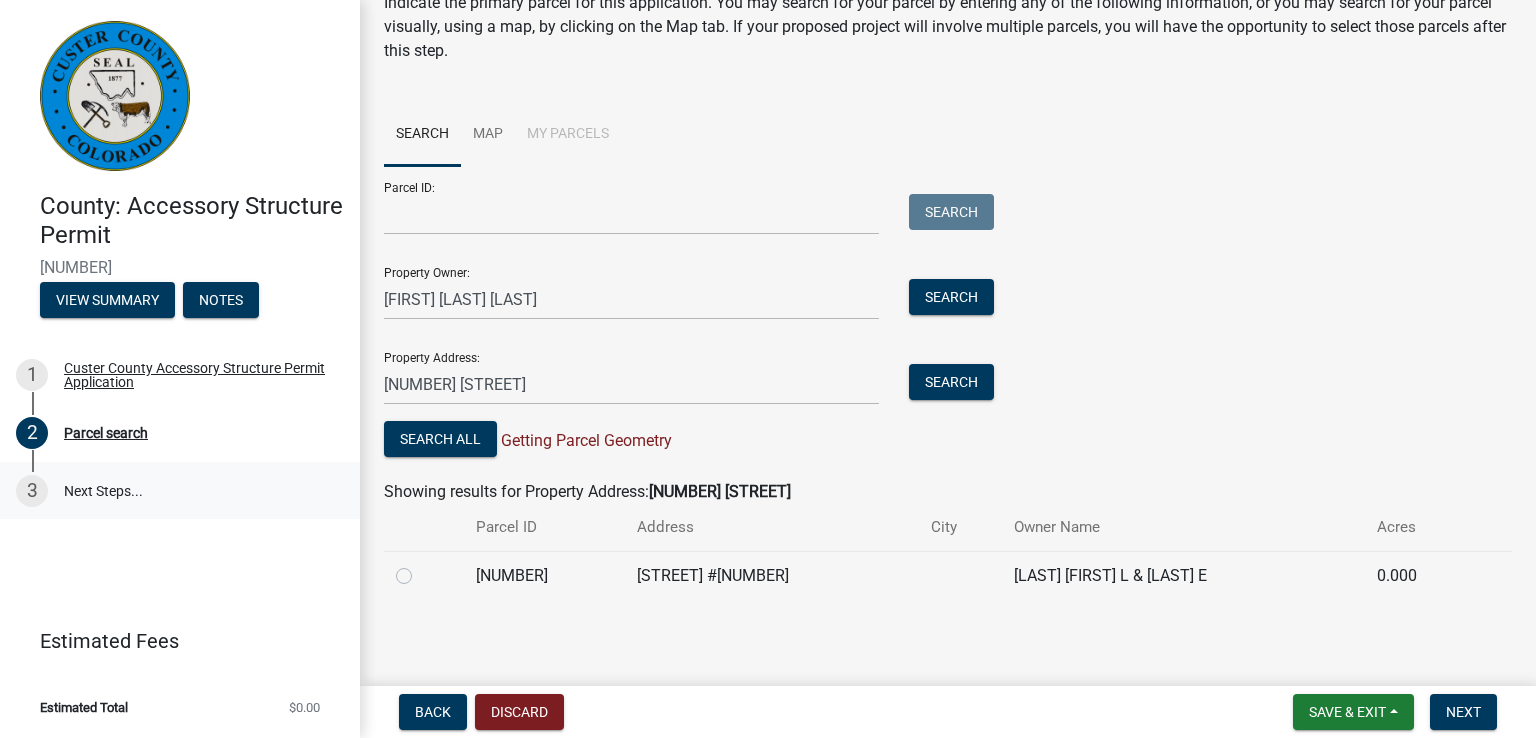 click on "3   Next Steps..." at bounding box center [180, 491] 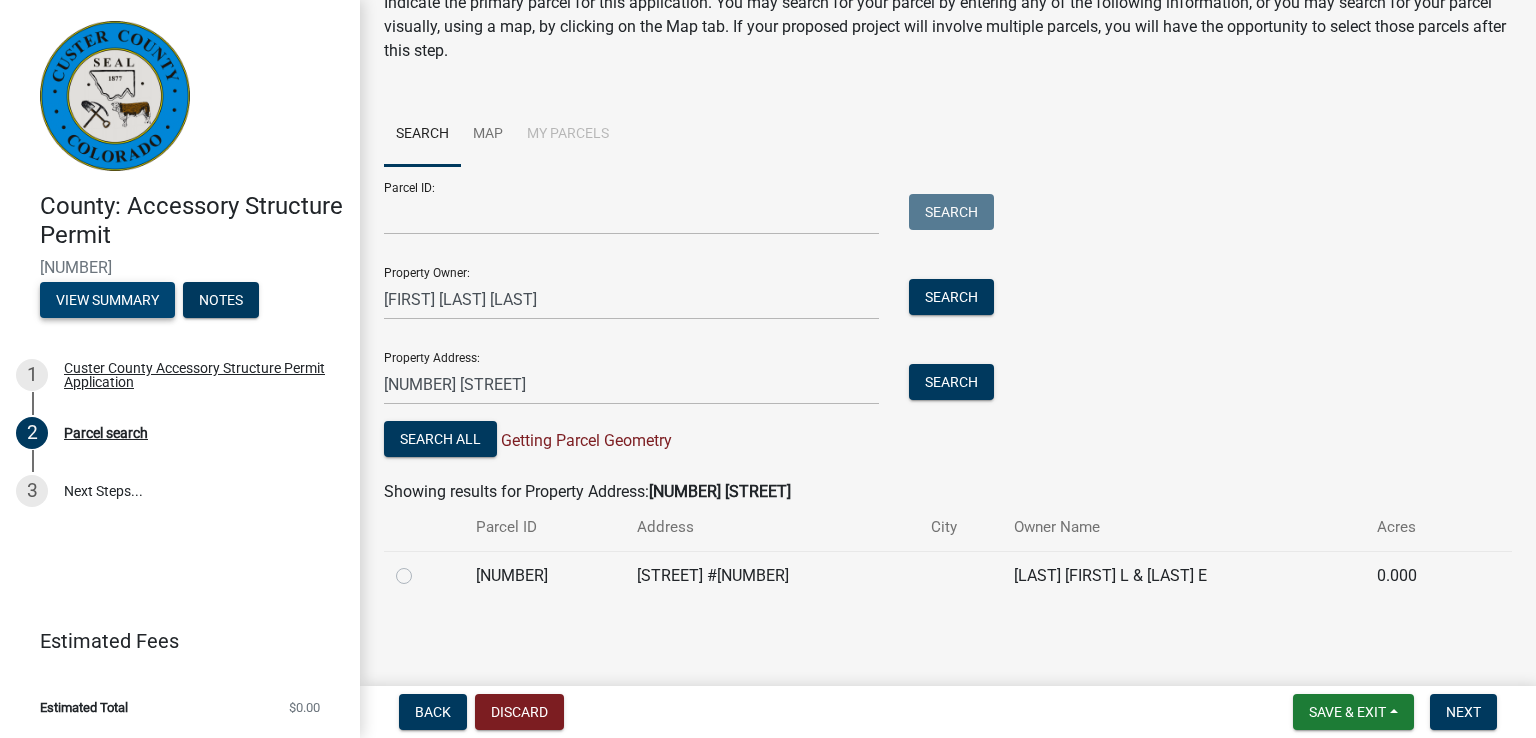 click on "View Summary" at bounding box center (107, 300) 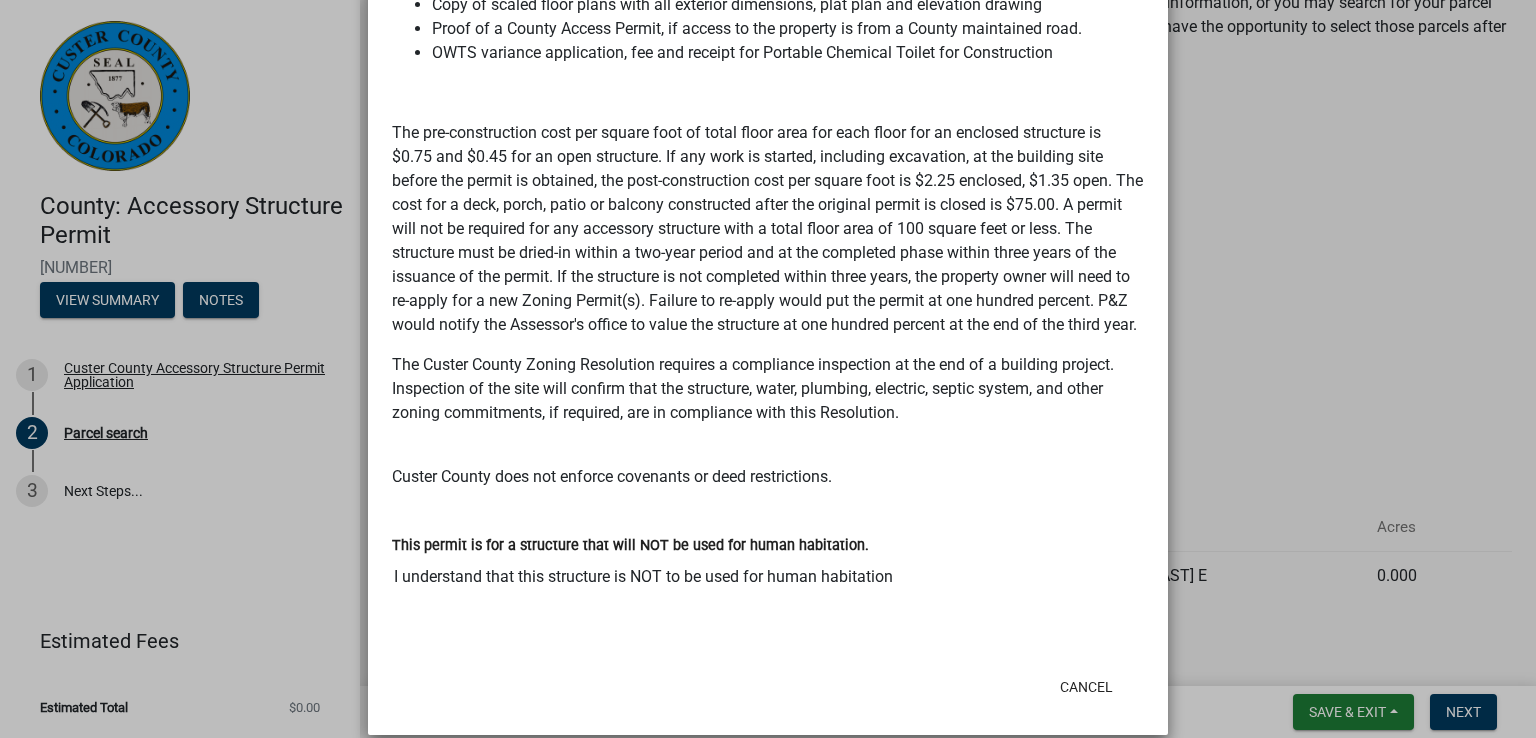 scroll, scrollTop: 555, scrollLeft: 0, axis: vertical 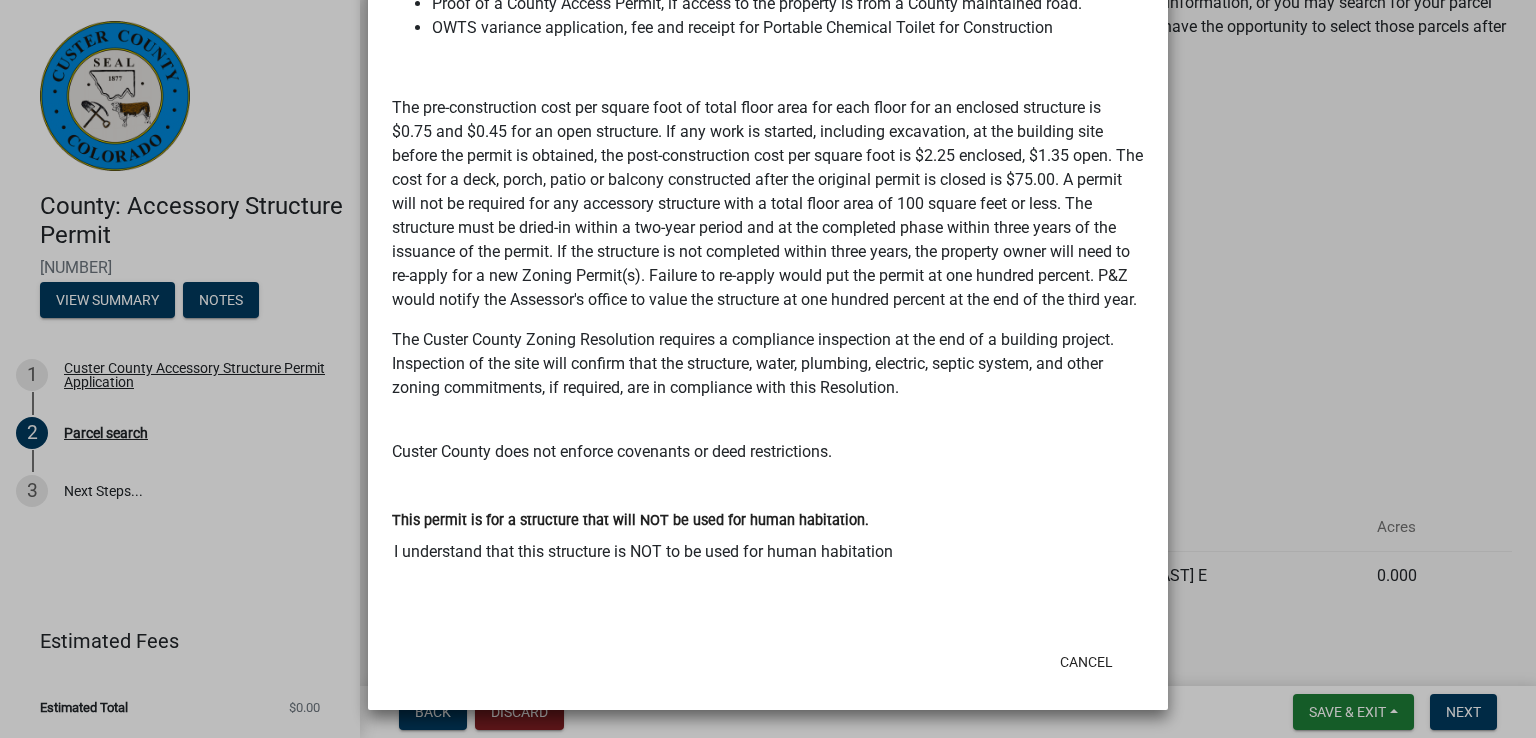 click on "I understand that this structure is NOT to be used for human habitation" at bounding box center (768, 552) 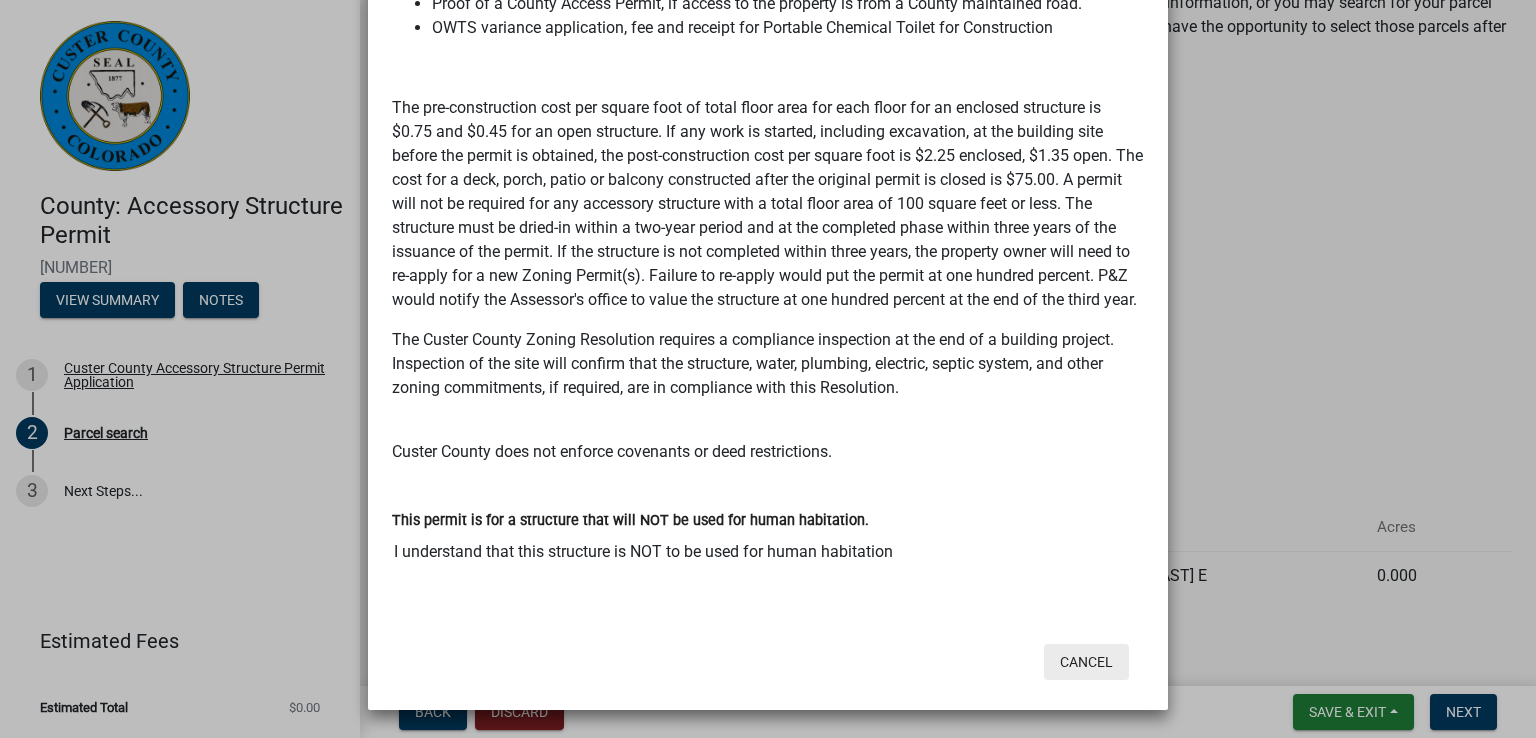 click on "Cancel" 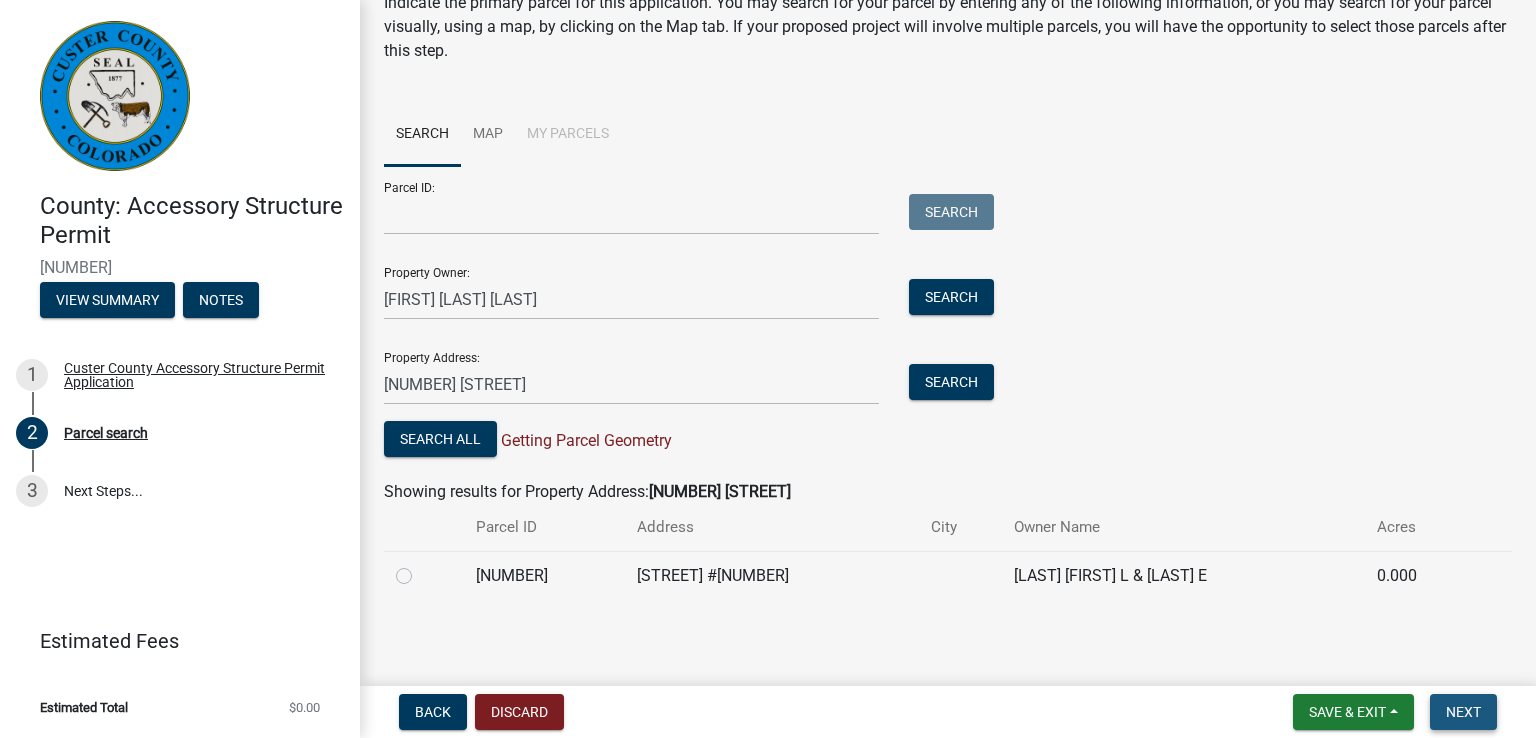 click on "Next" at bounding box center [1463, 712] 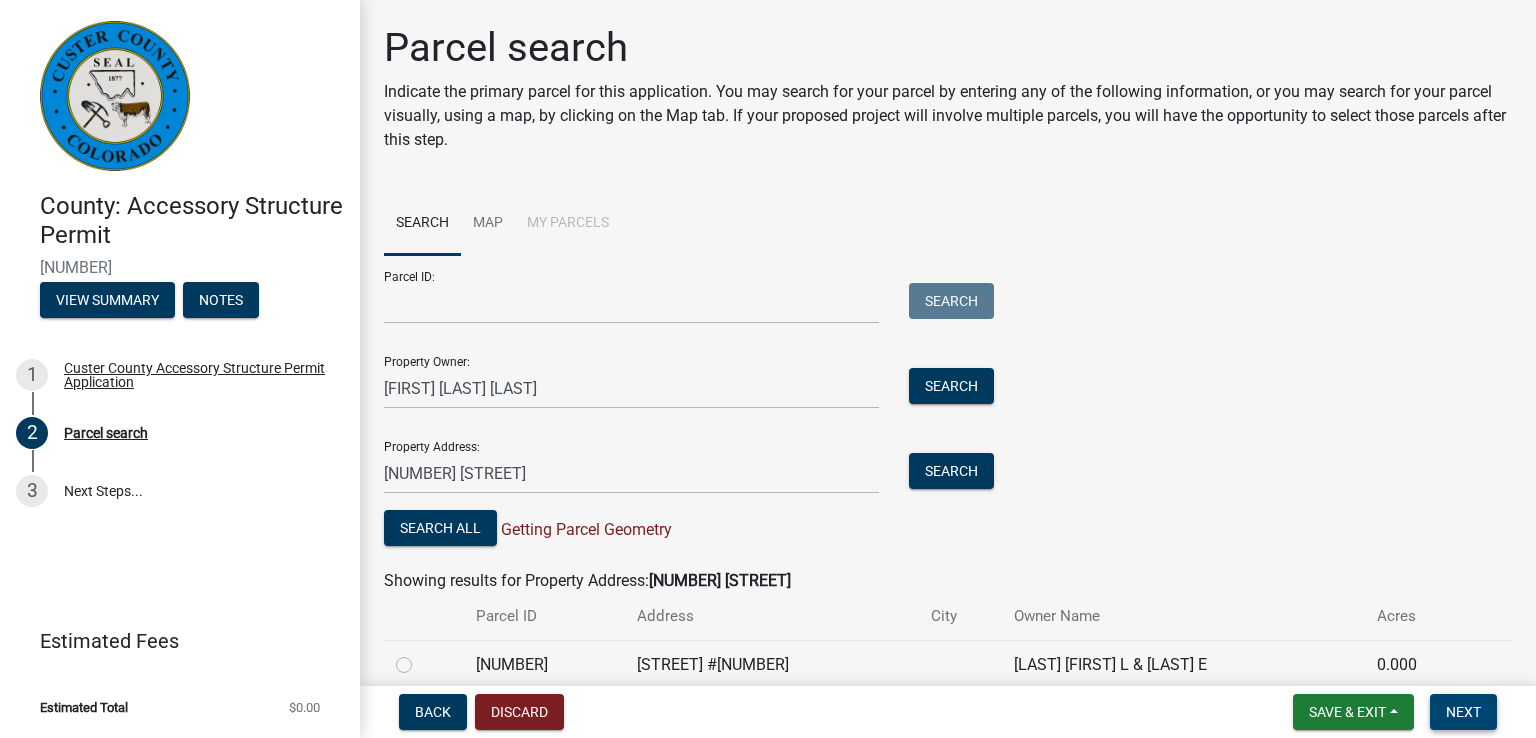 scroll, scrollTop: 89, scrollLeft: 0, axis: vertical 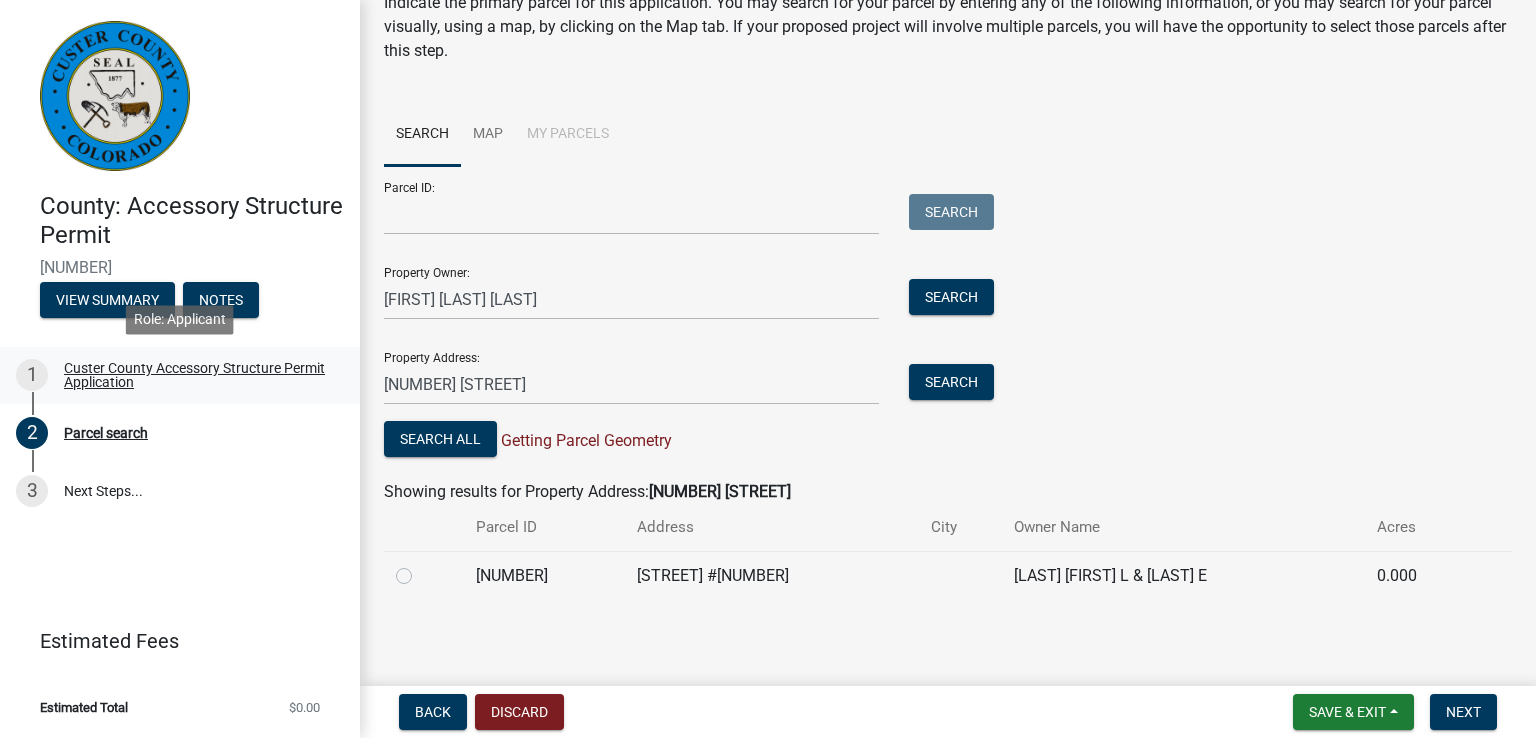 click on "Custer County Accessory Structure Permit Application" at bounding box center (196, 375) 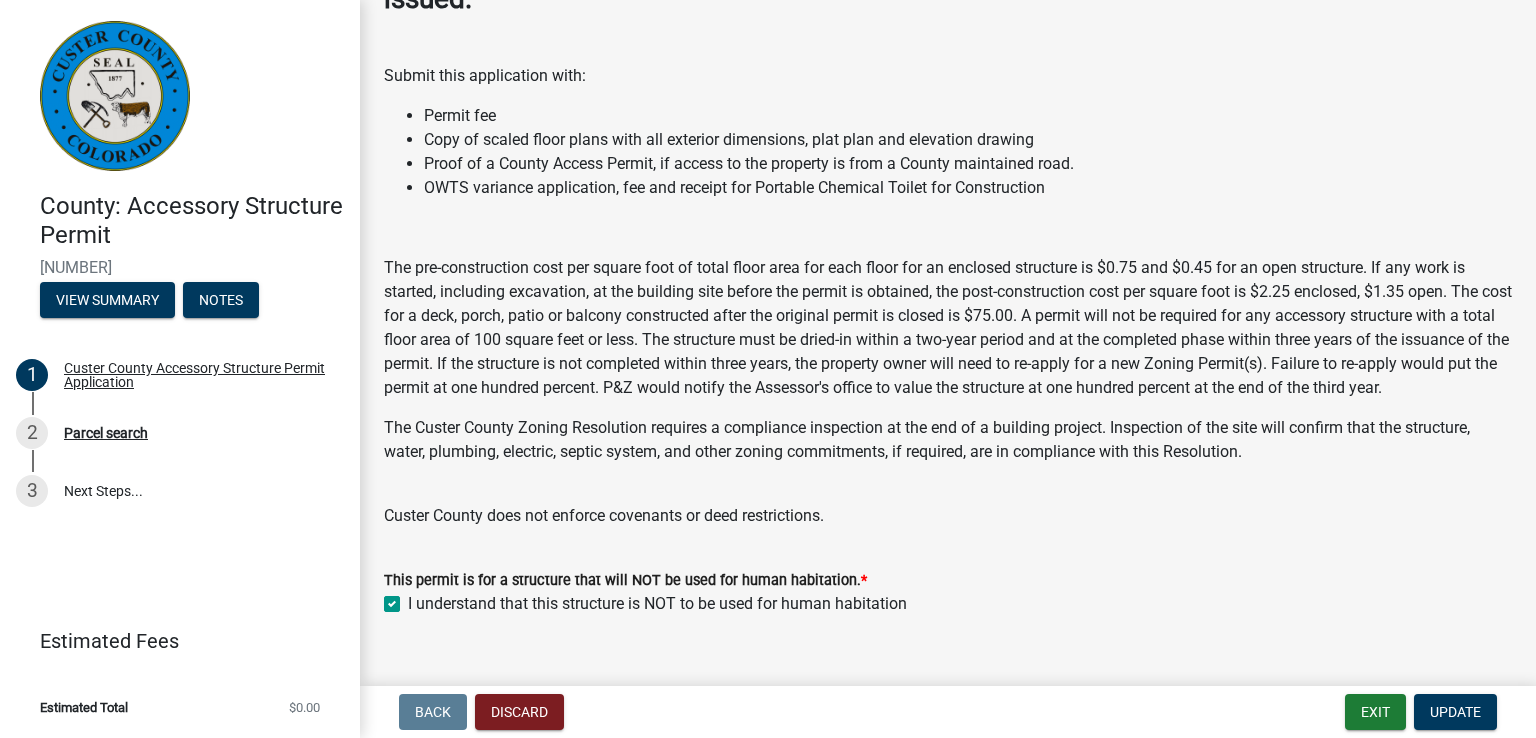 scroll, scrollTop: 280, scrollLeft: 0, axis: vertical 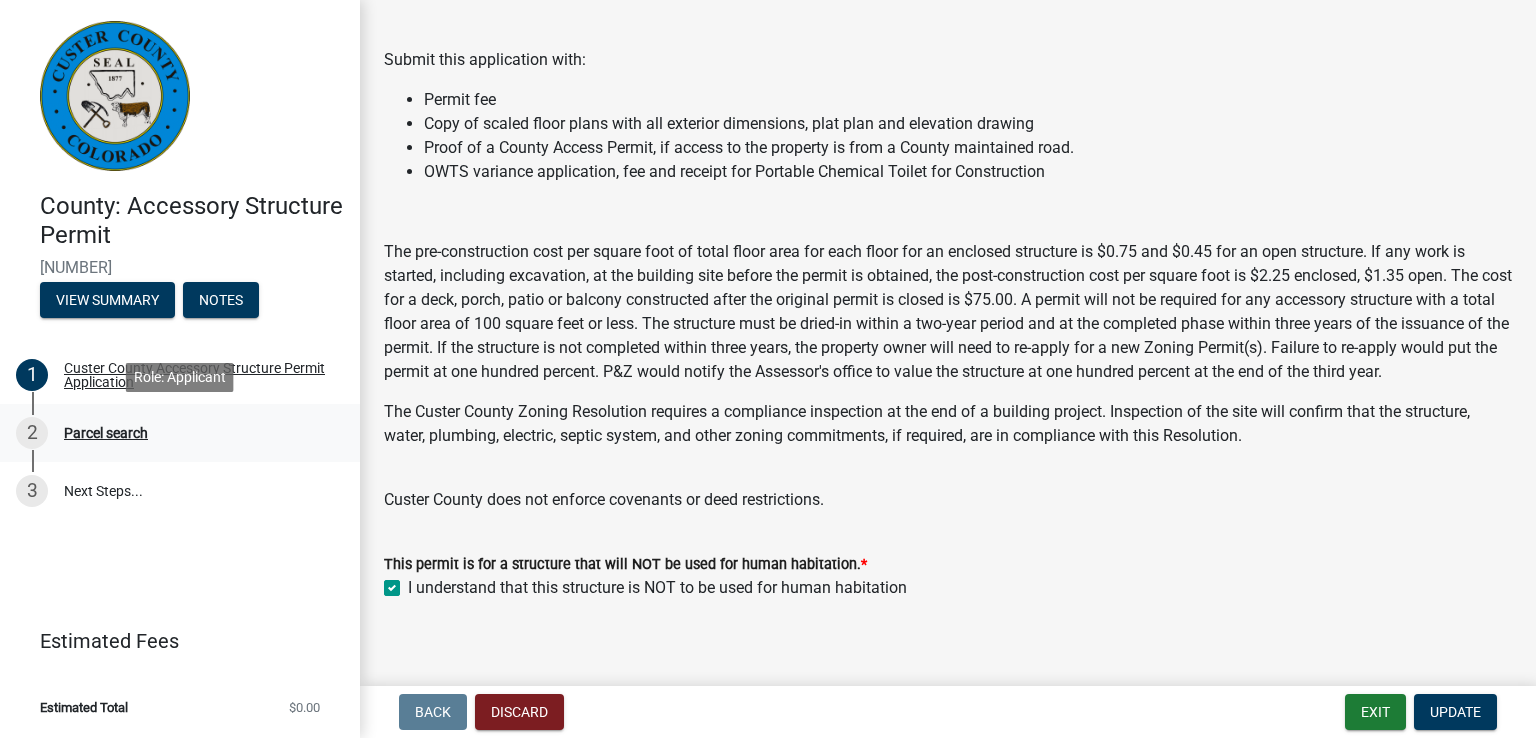click on "Parcel search" at bounding box center (106, 433) 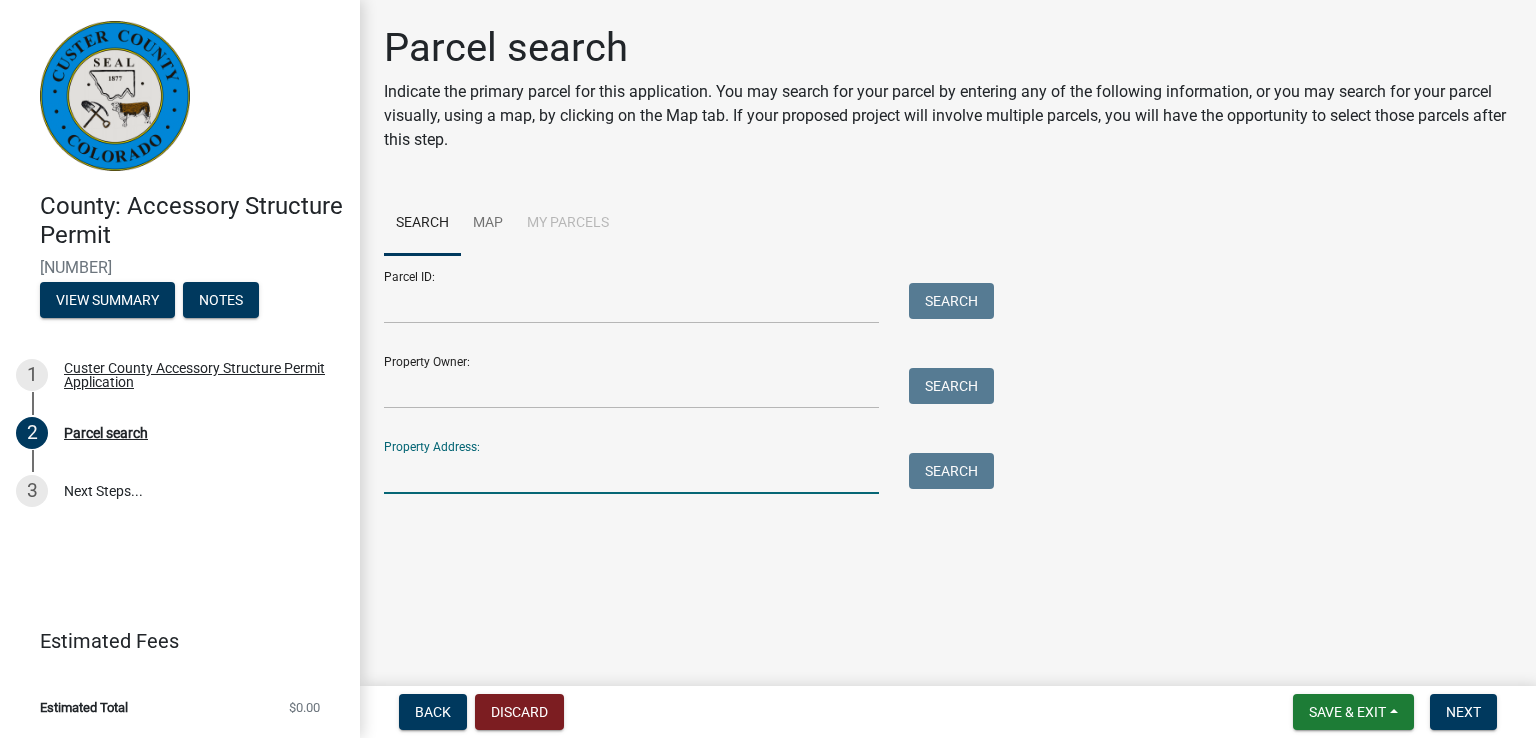 click on "Property Address:" at bounding box center (631, 473) 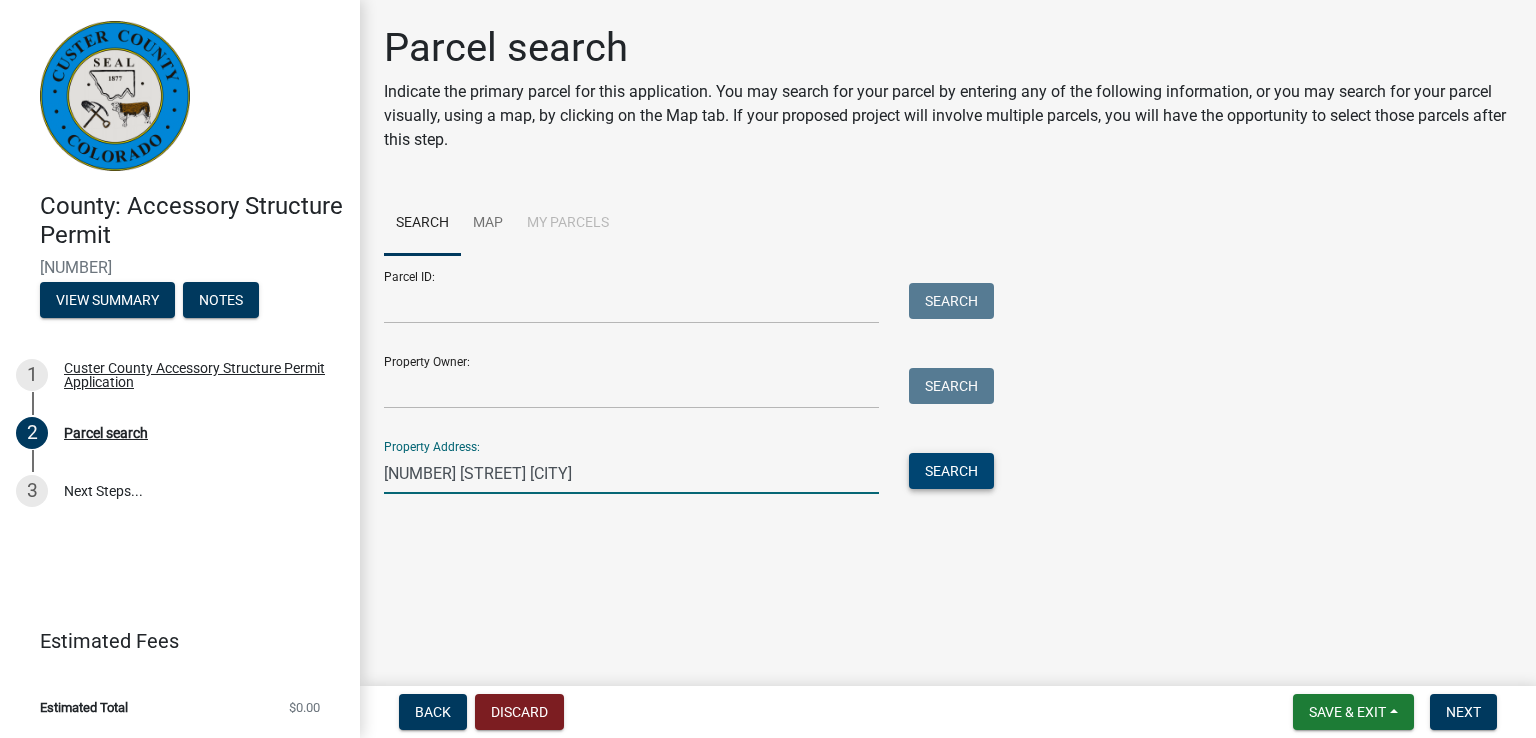 click on "Search" at bounding box center [951, 471] 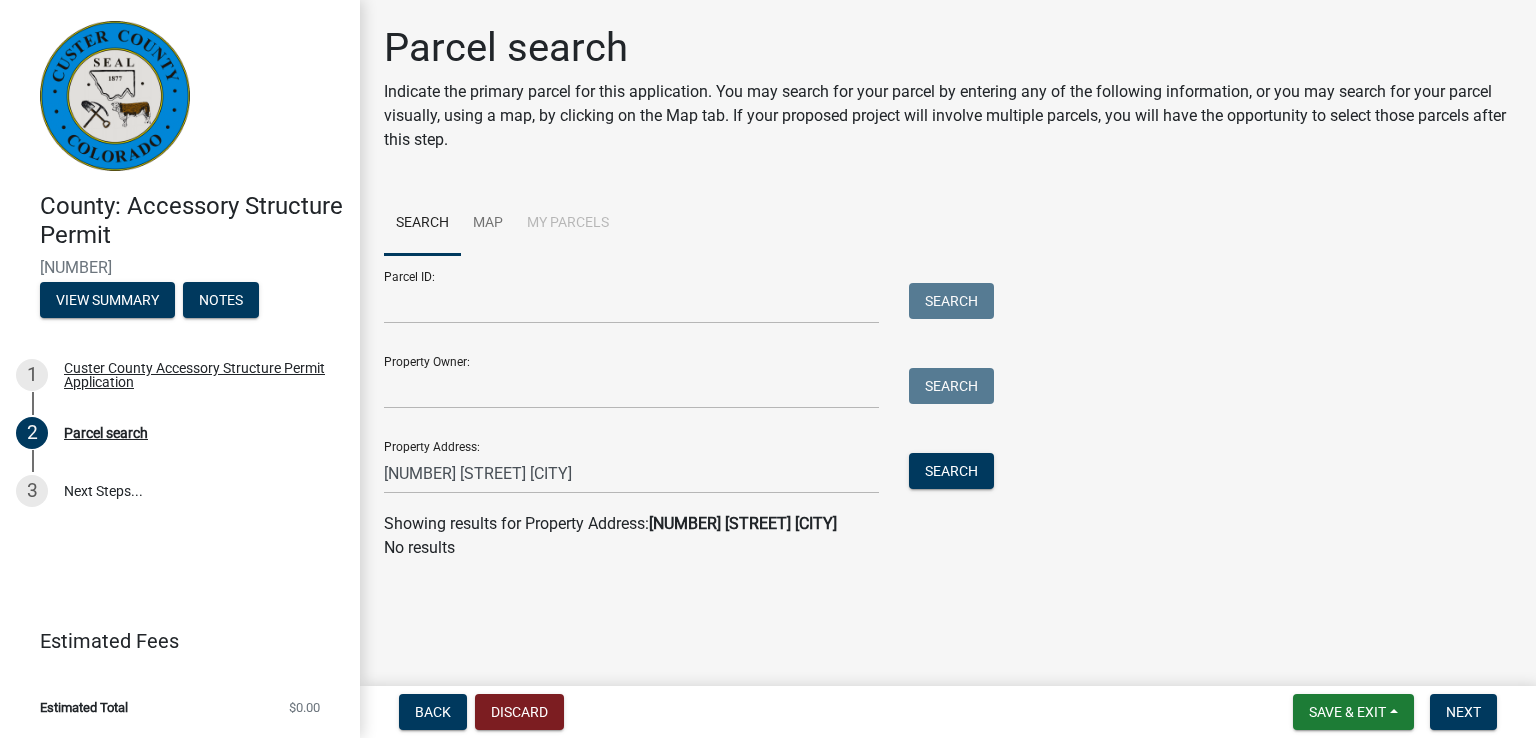click on "[NUMBER] [STREET] [CITY]" 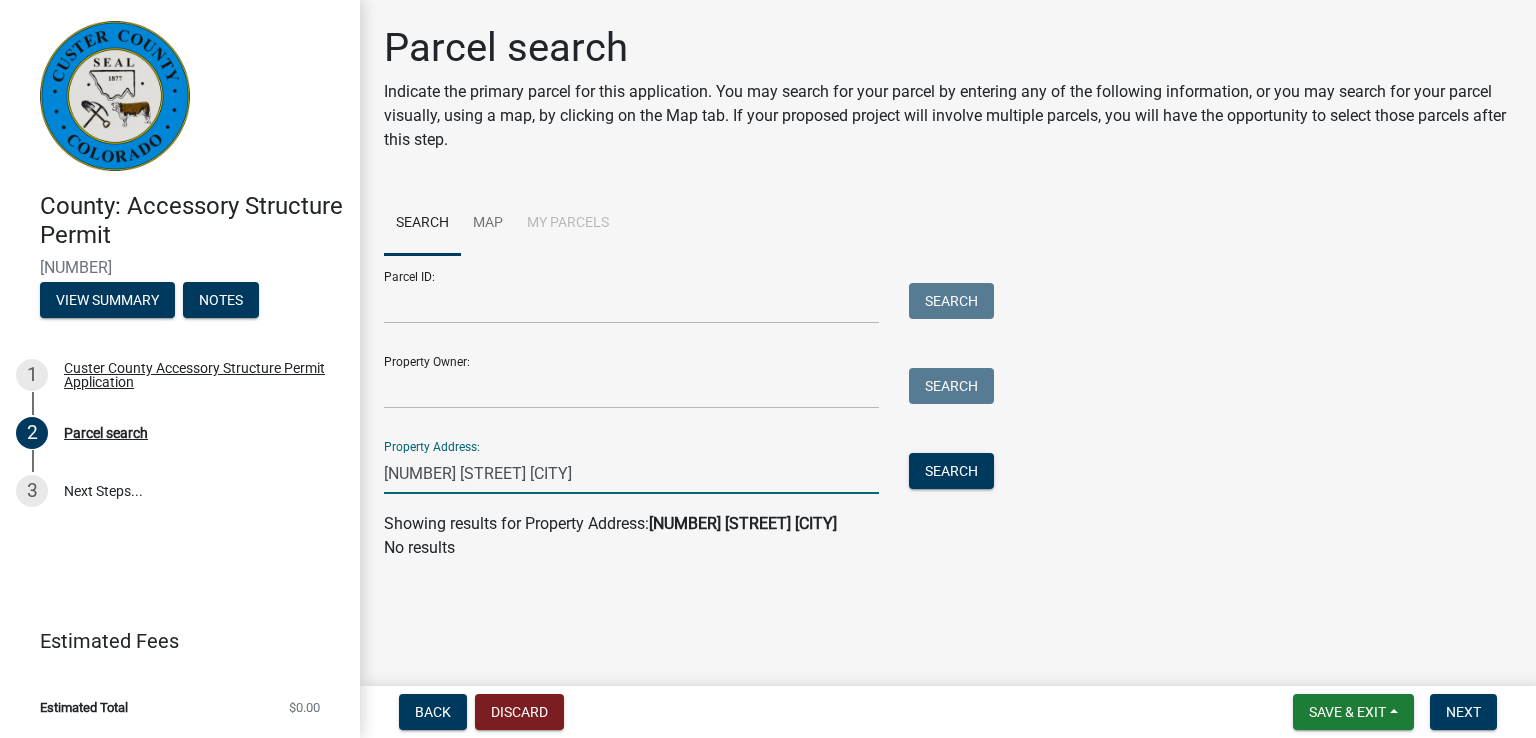 click on "[NUMBER] [STREET] [CITY]" at bounding box center (631, 473) 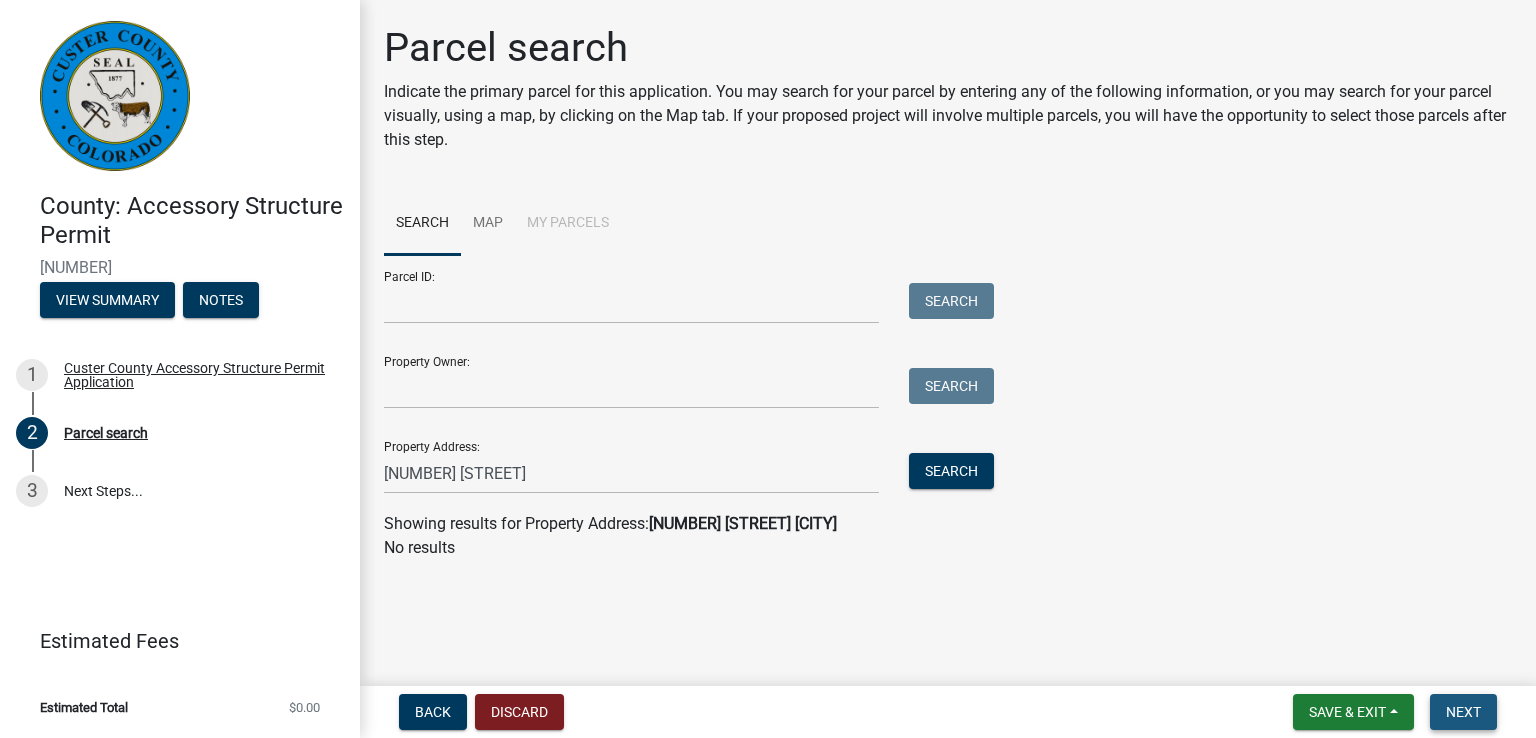 click on "Next" at bounding box center [1463, 712] 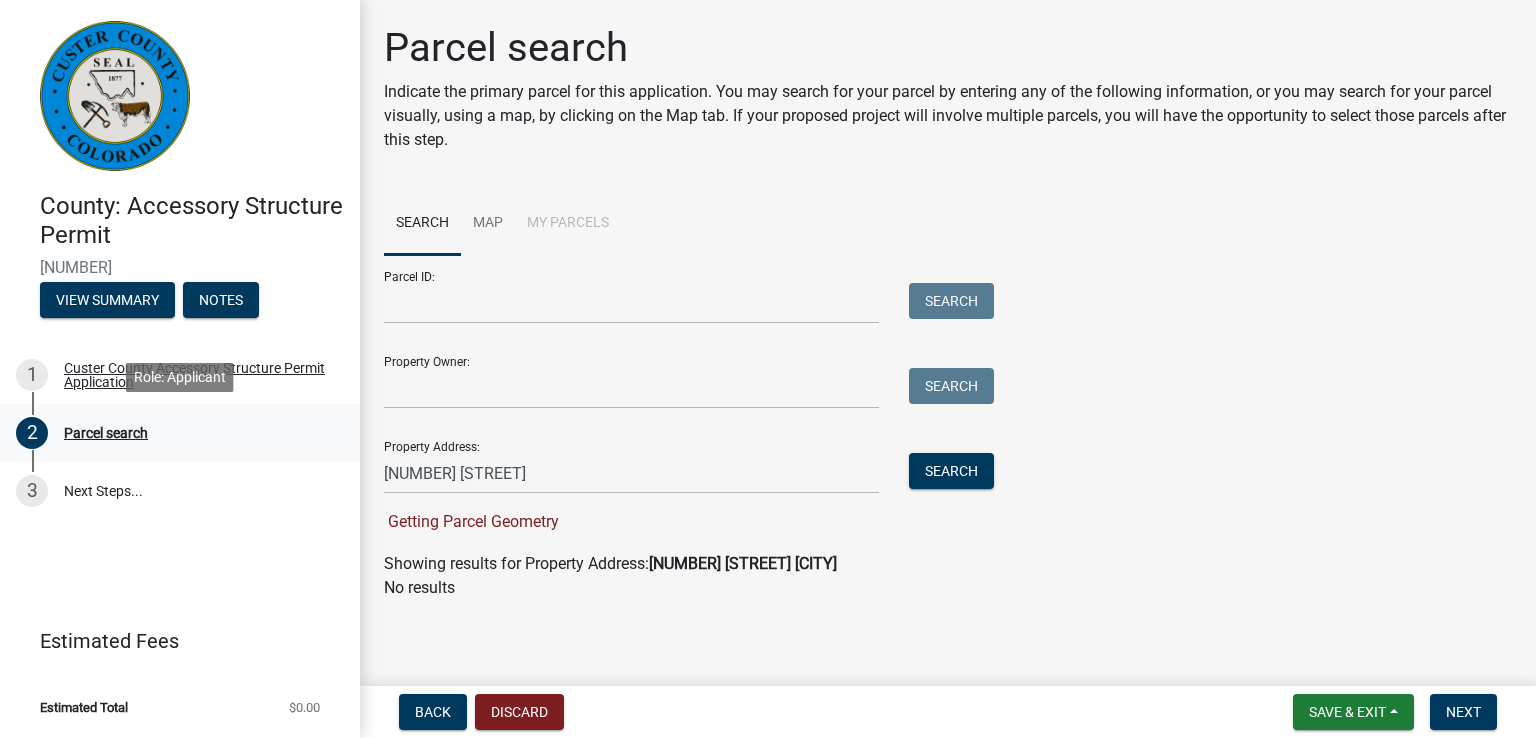 click on "Parcel search" at bounding box center [106, 433] 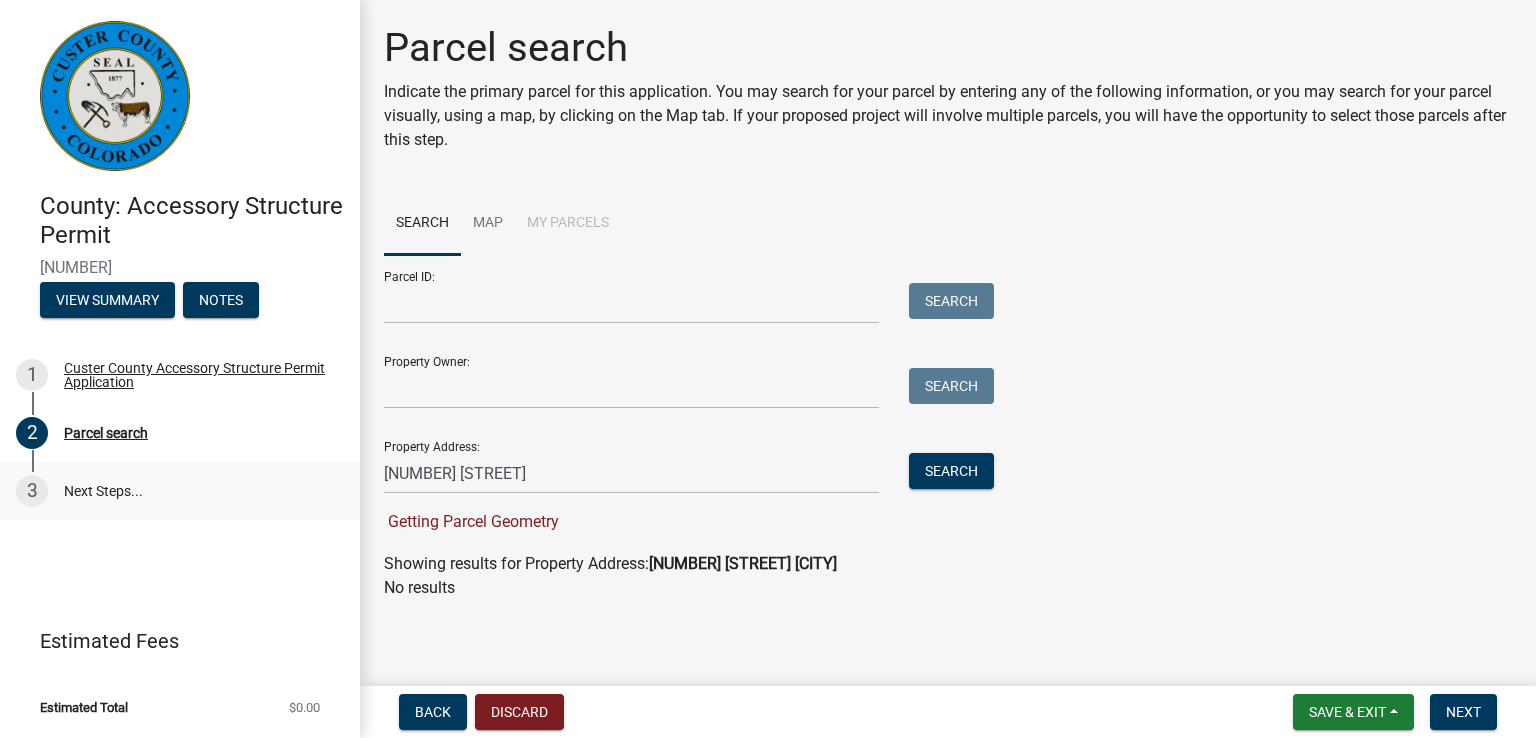 click on "3   Next Steps..." at bounding box center (180, 491) 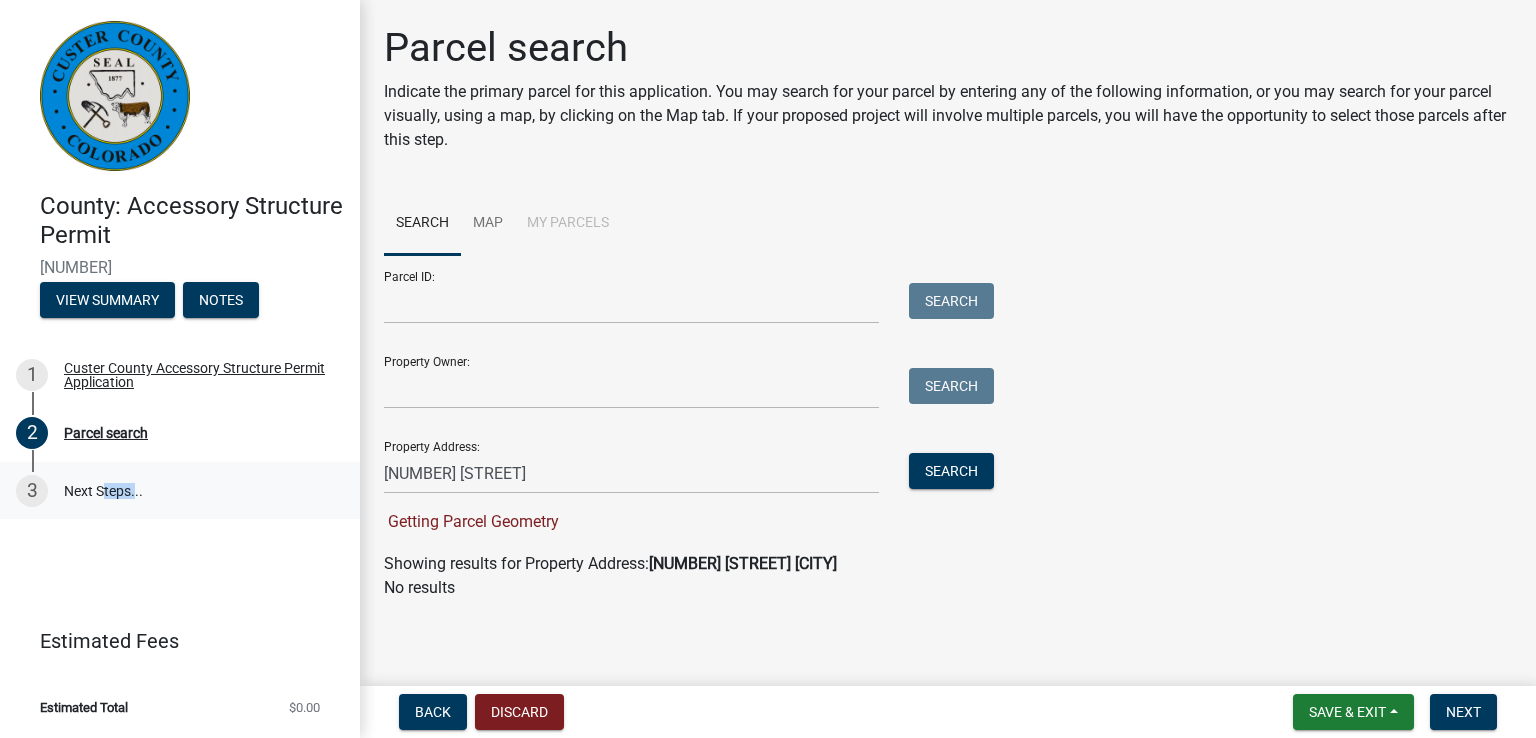 click on "3   Next Steps..." at bounding box center (180, 491) 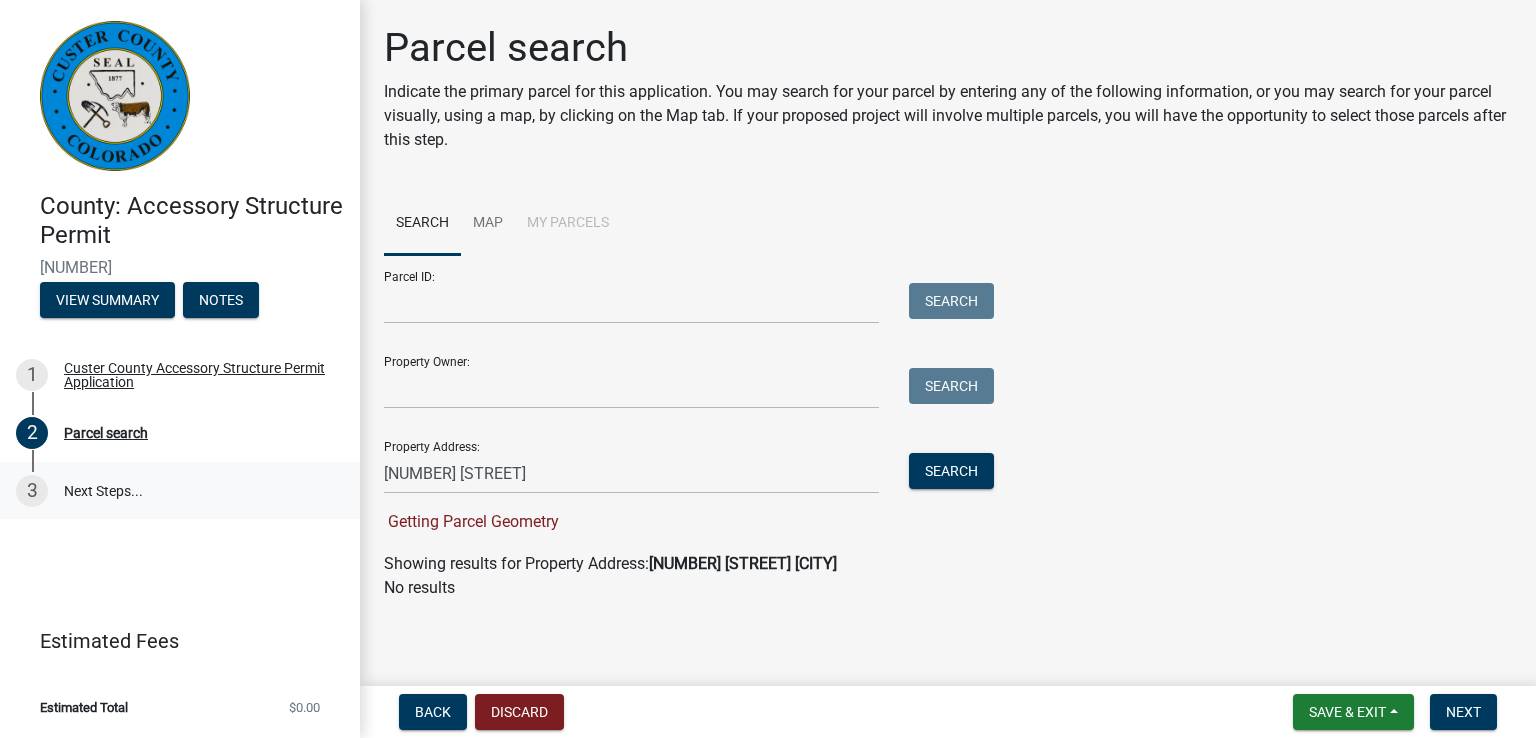 click on "3   Next Steps..." at bounding box center [180, 491] 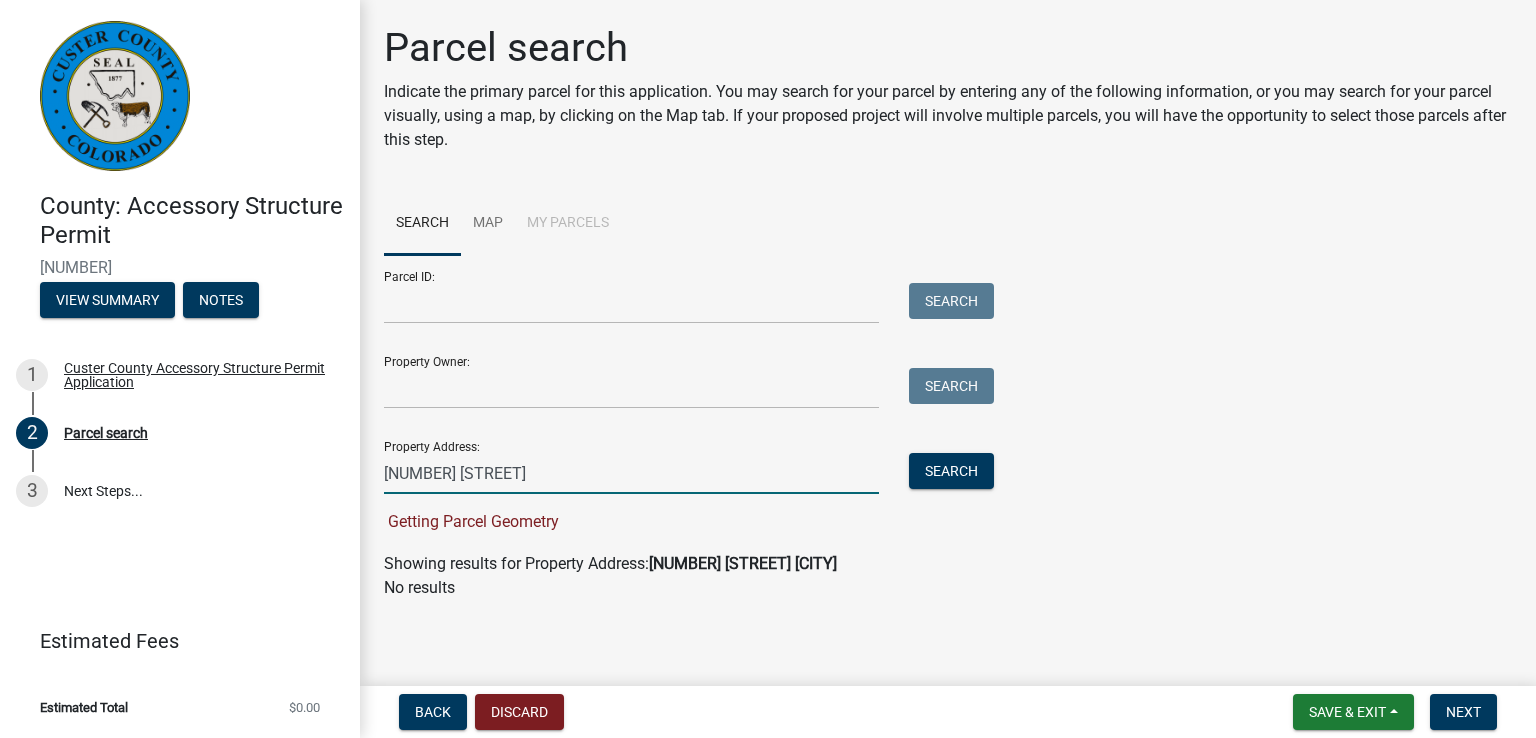 click on "[NUMBER] [STREET]" at bounding box center (631, 473) 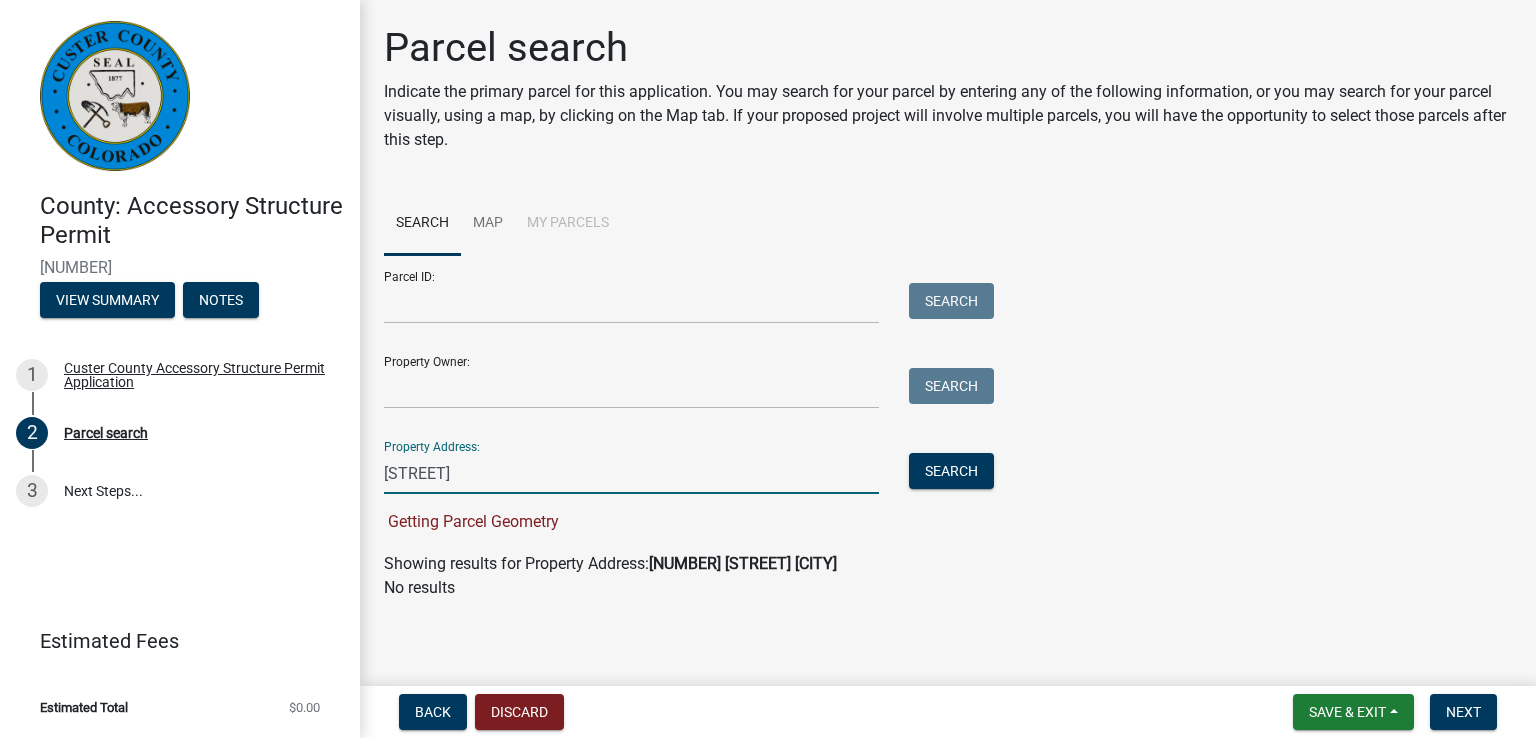 click on "[STREET]" at bounding box center (631, 473) 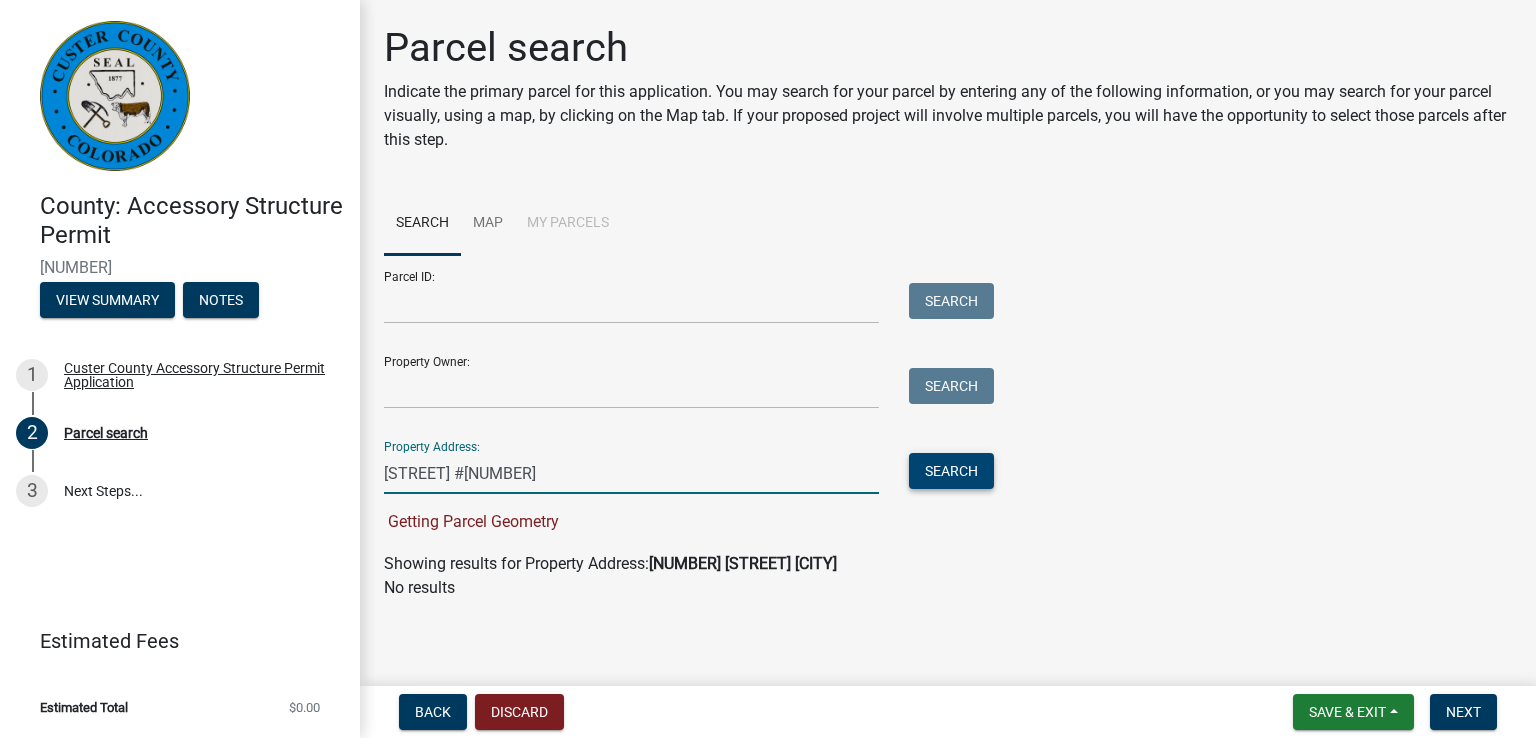 type on "[STREET] #[NUMBER]" 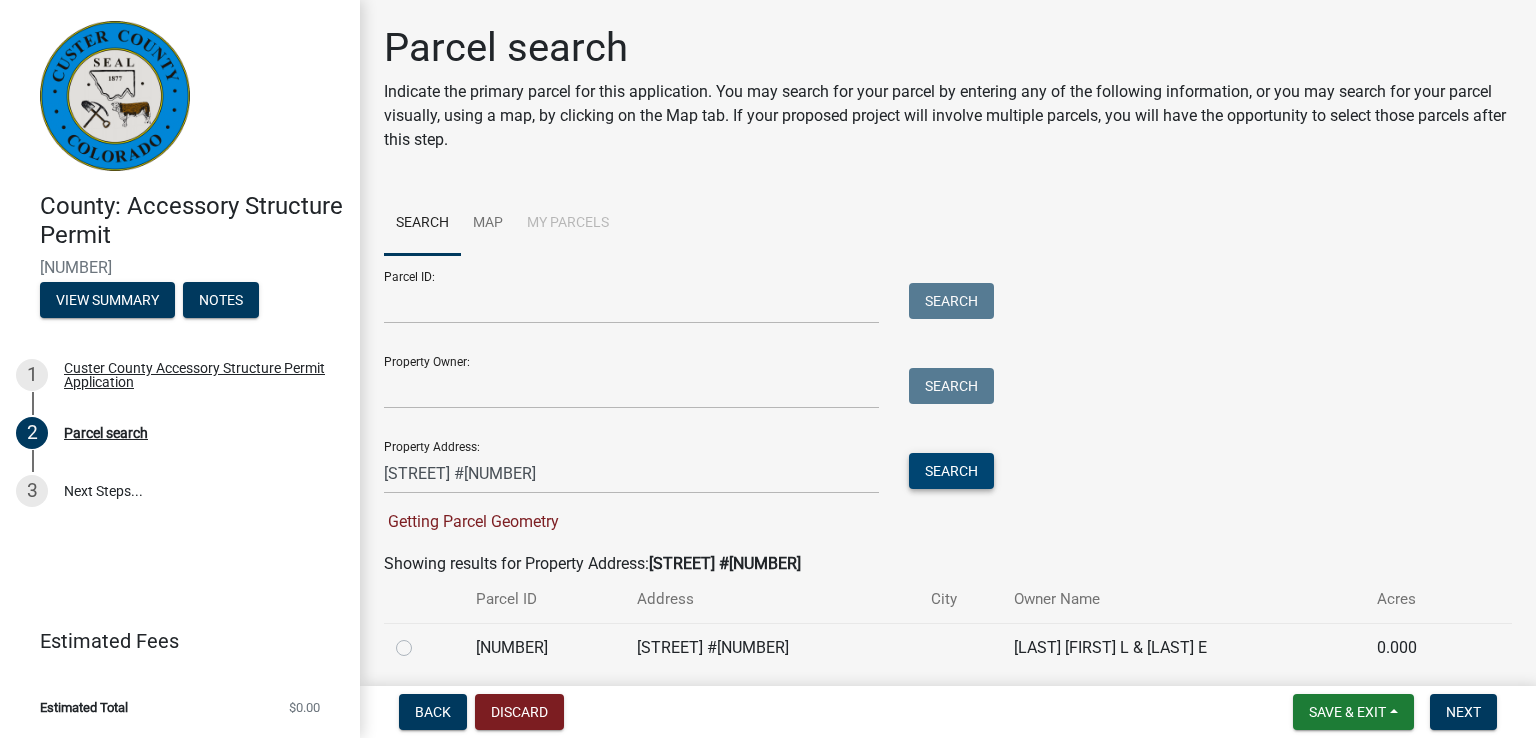 scroll, scrollTop: 72, scrollLeft: 0, axis: vertical 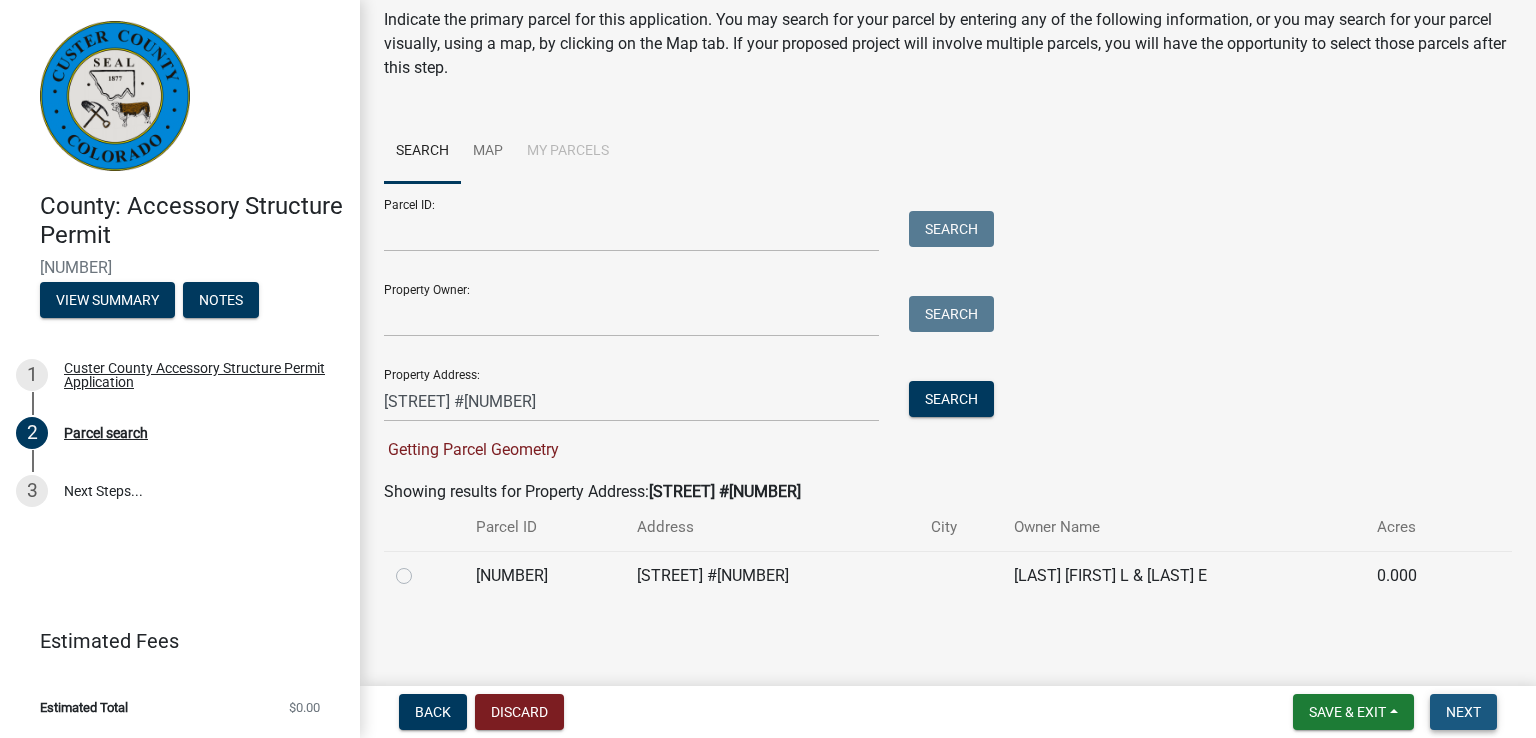 click on "Next" at bounding box center (1463, 712) 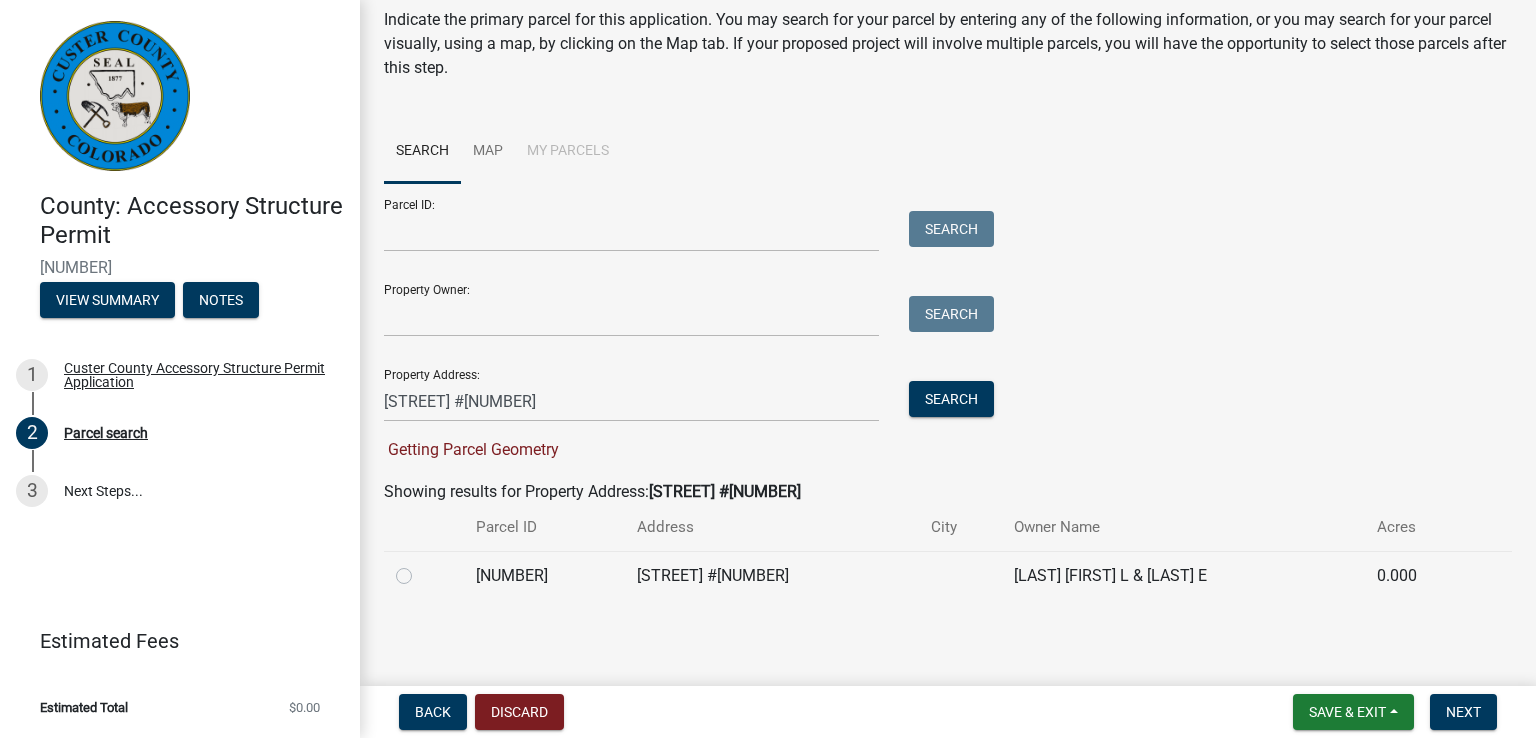 click on "[STREET] #[NUMBER]" 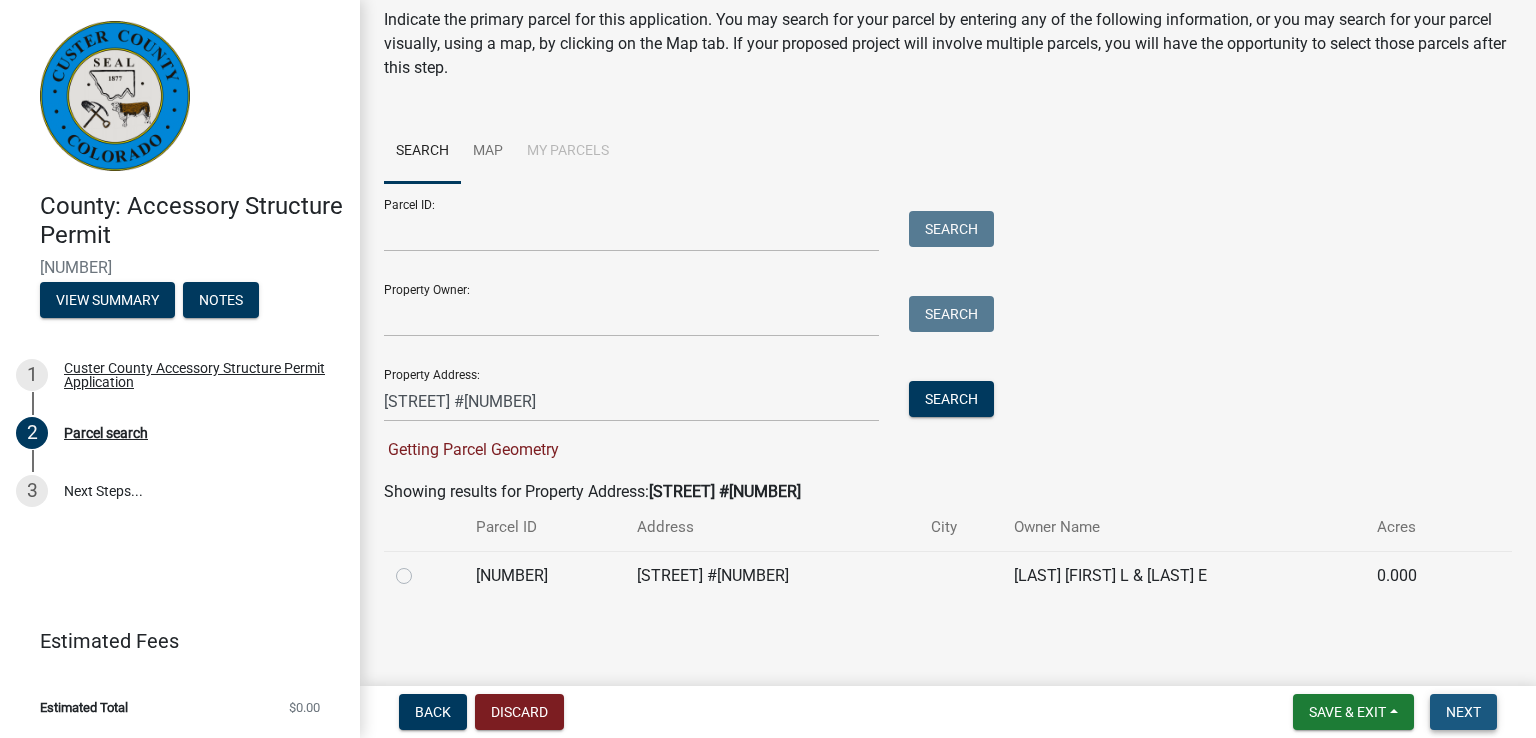 click on "Next" at bounding box center [1463, 712] 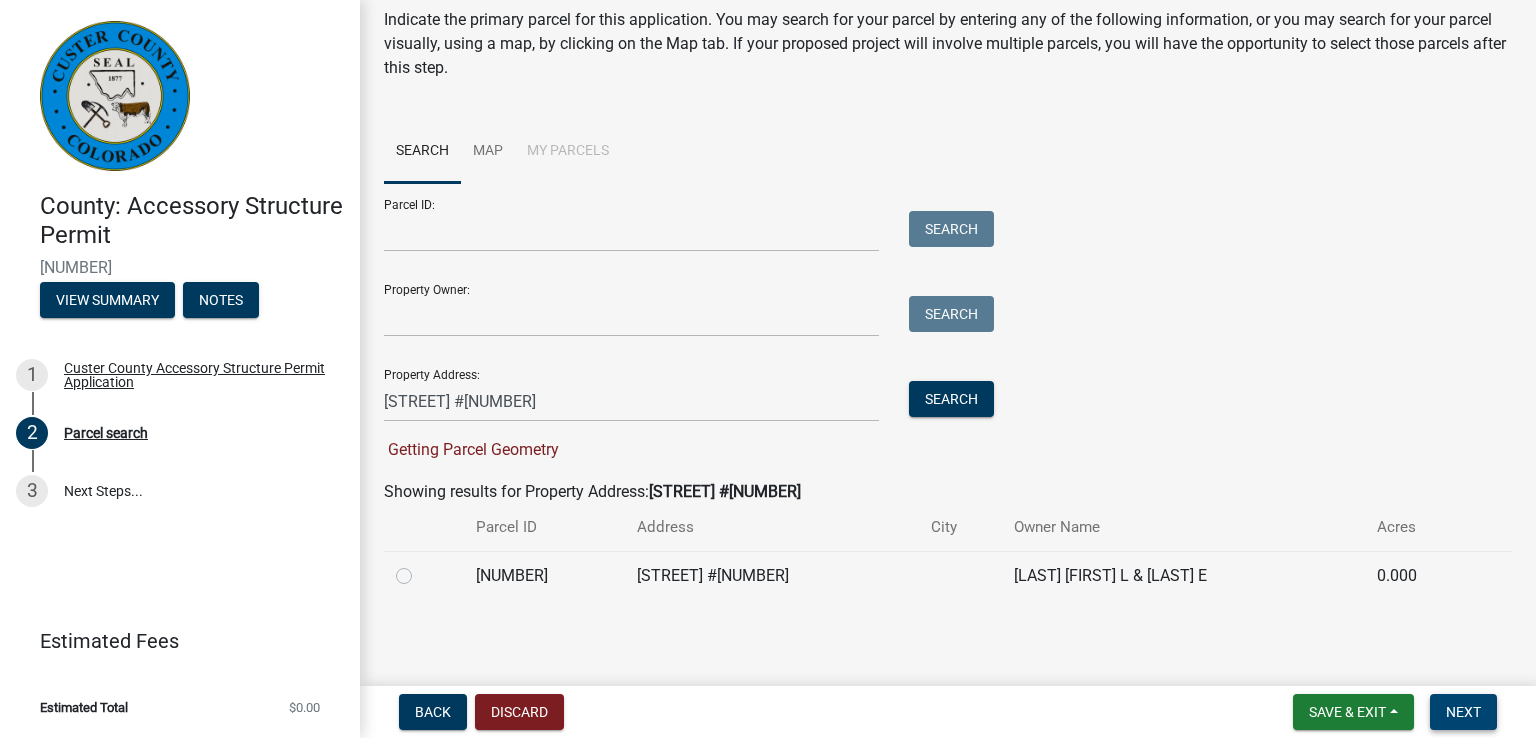 click on "Next" at bounding box center (1463, 712) 